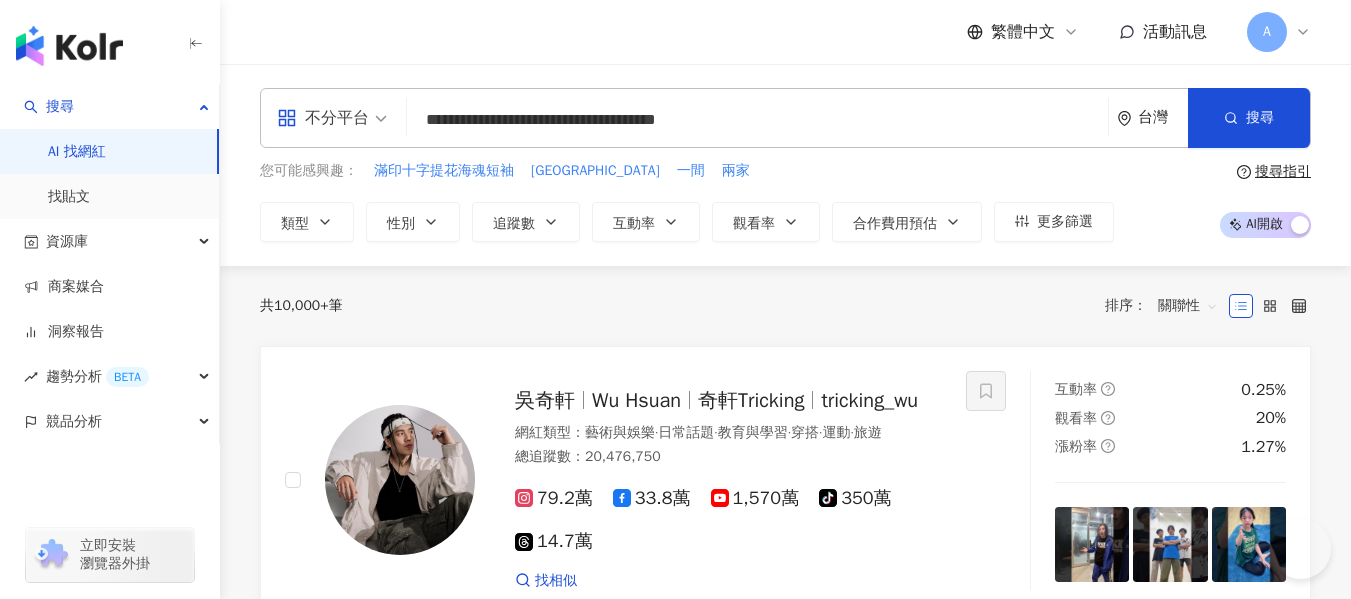 scroll, scrollTop: 0, scrollLeft: 0, axis: both 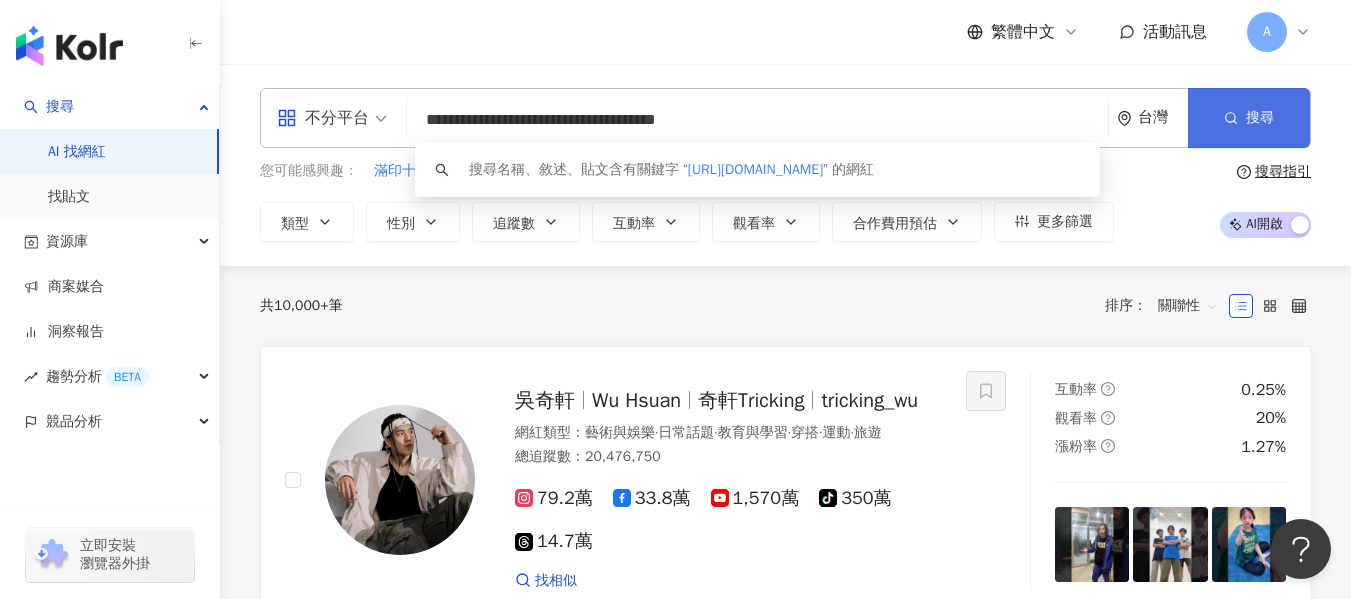 type on "**********" 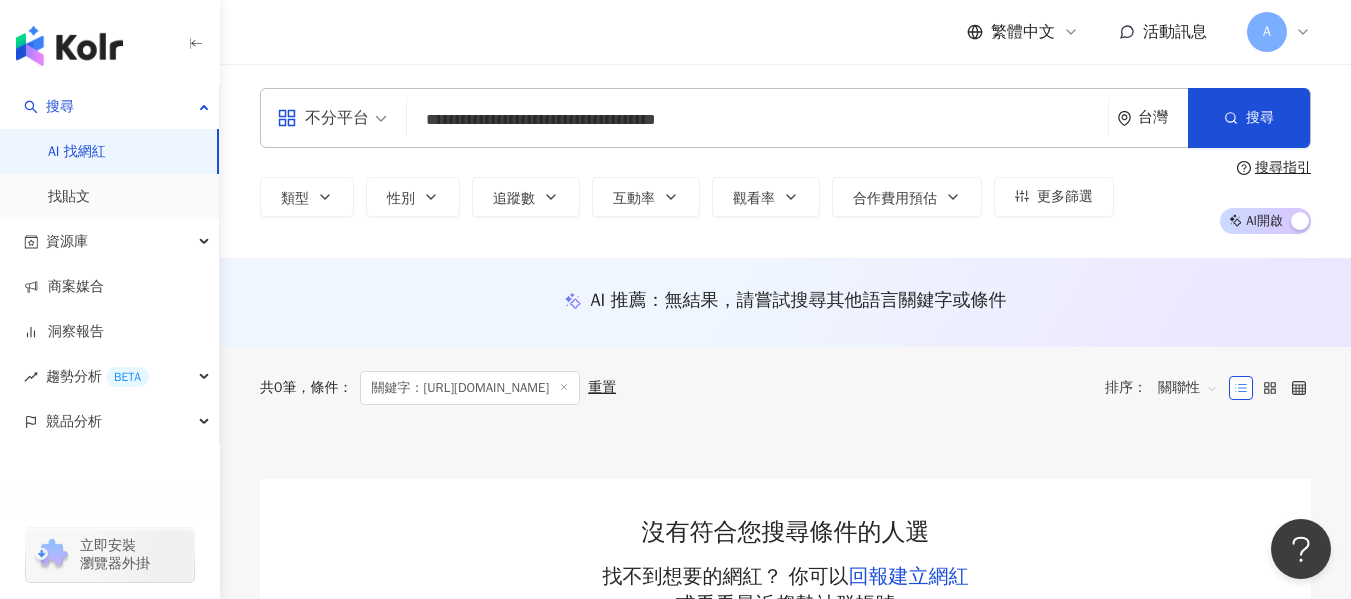 scroll, scrollTop: 200, scrollLeft: 0, axis: vertical 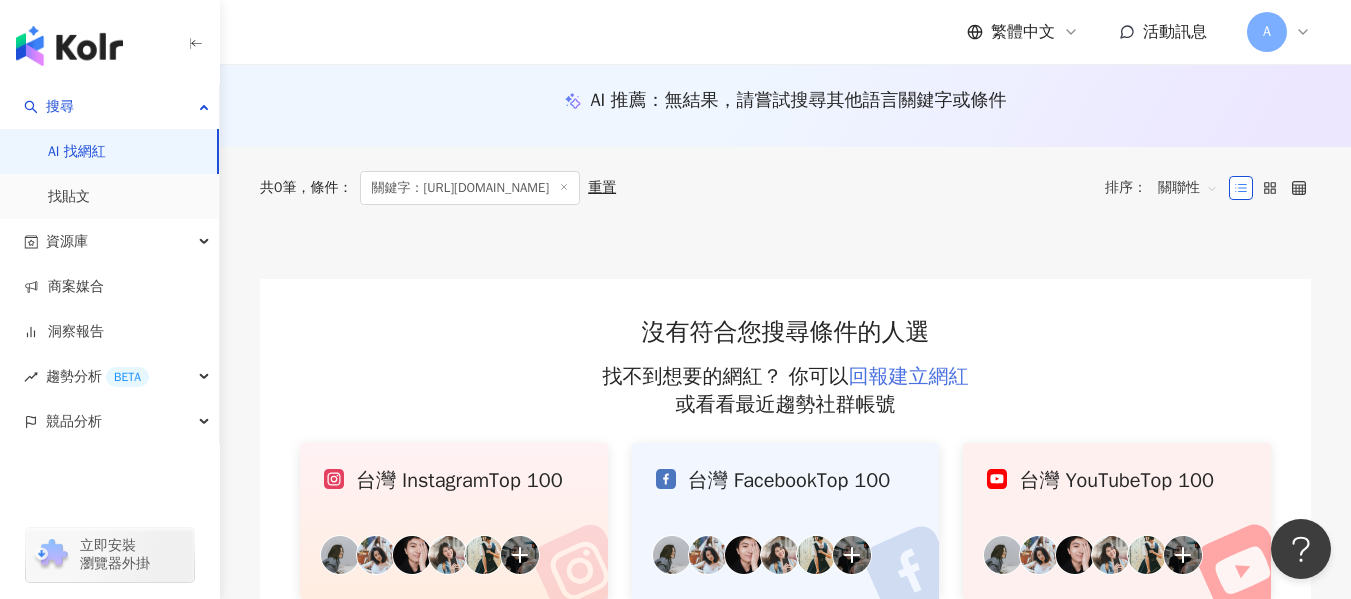 click on "回報建立網紅" at bounding box center (909, 376) 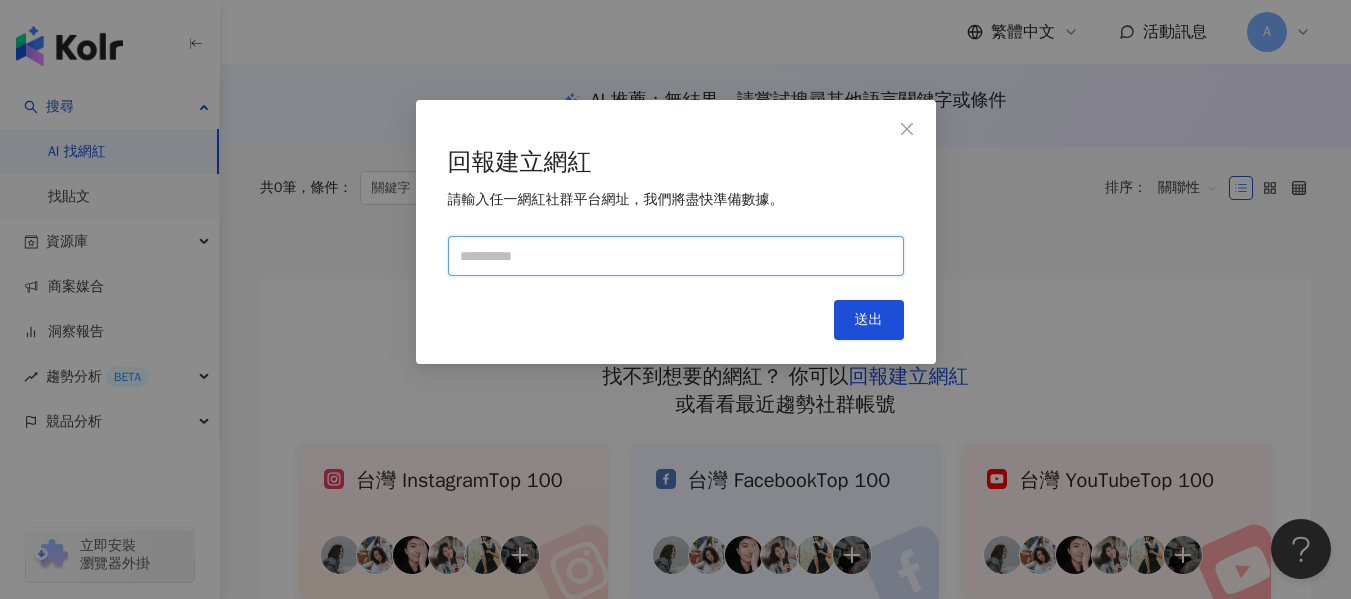 drag, startPoint x: 689, startPoint y: 266, endPoint x: 700, endPoint y: 268, distance: 11.18034 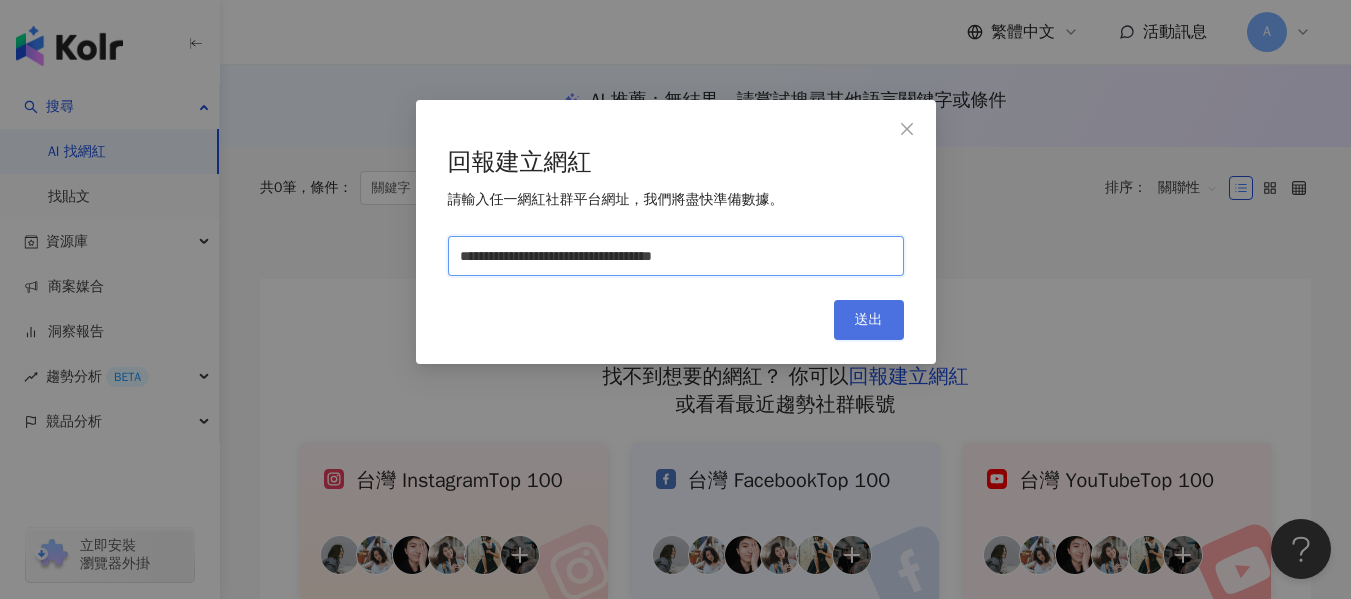 type on "**********" 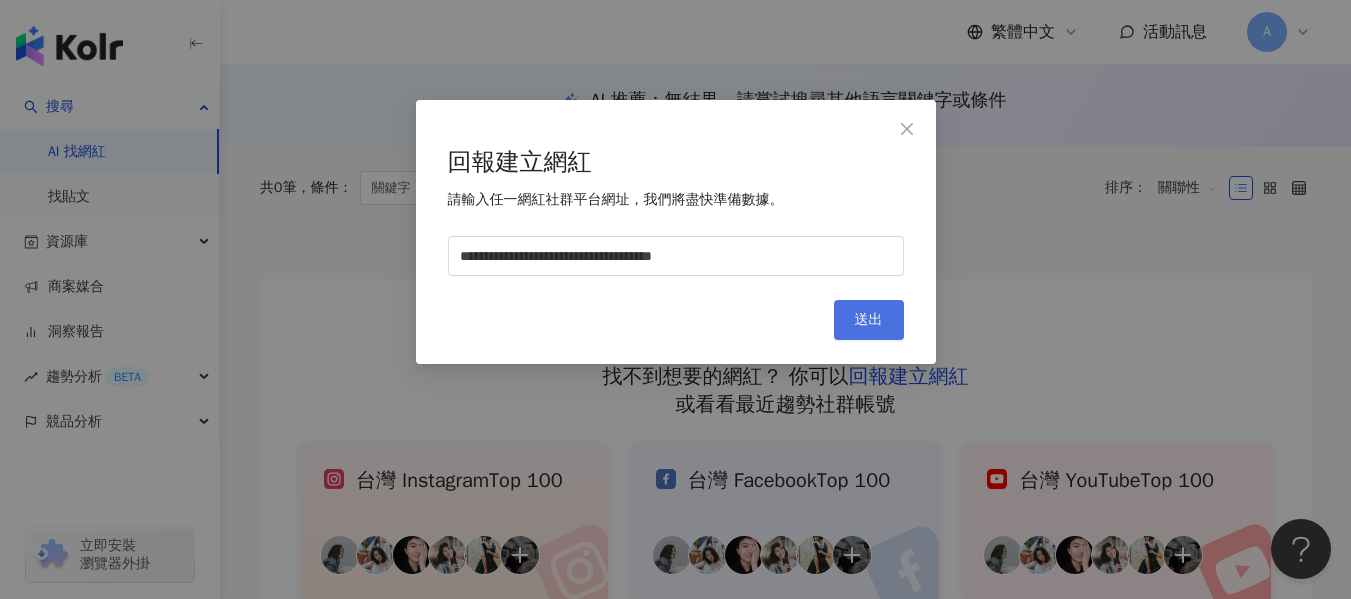 click on "送出" at bounding box center (869, 320) 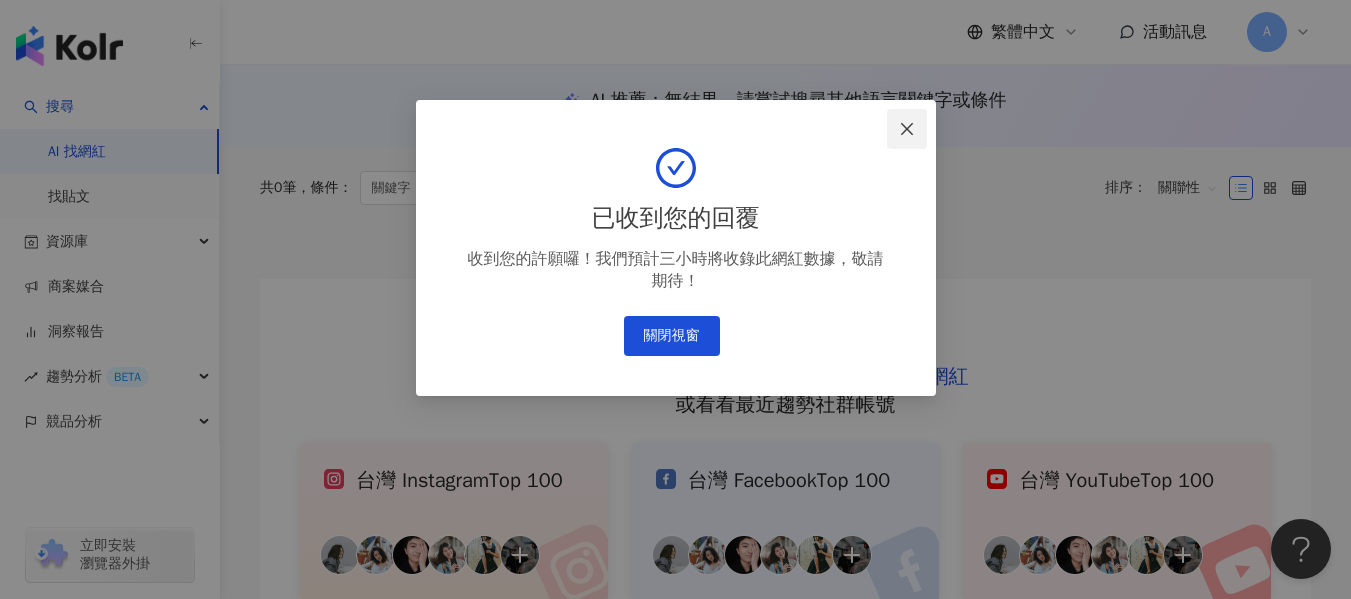 click at bounding box center [907, 129] 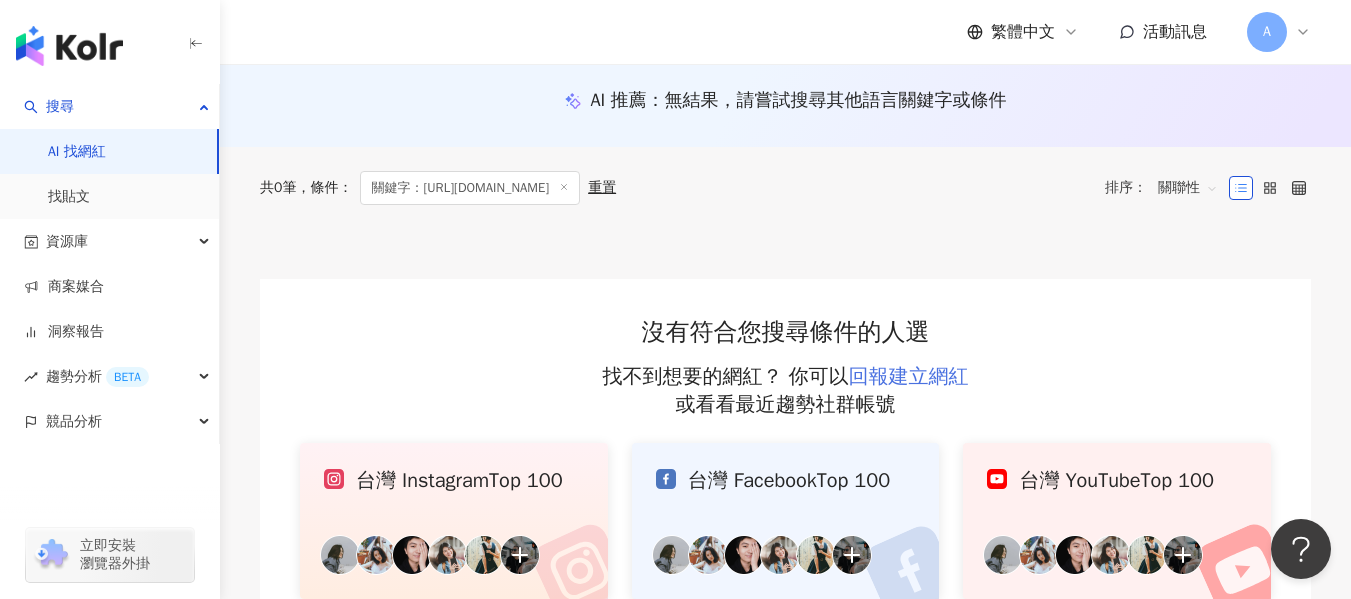 click on "回報建立網紅" at bounding box center [909, 376] 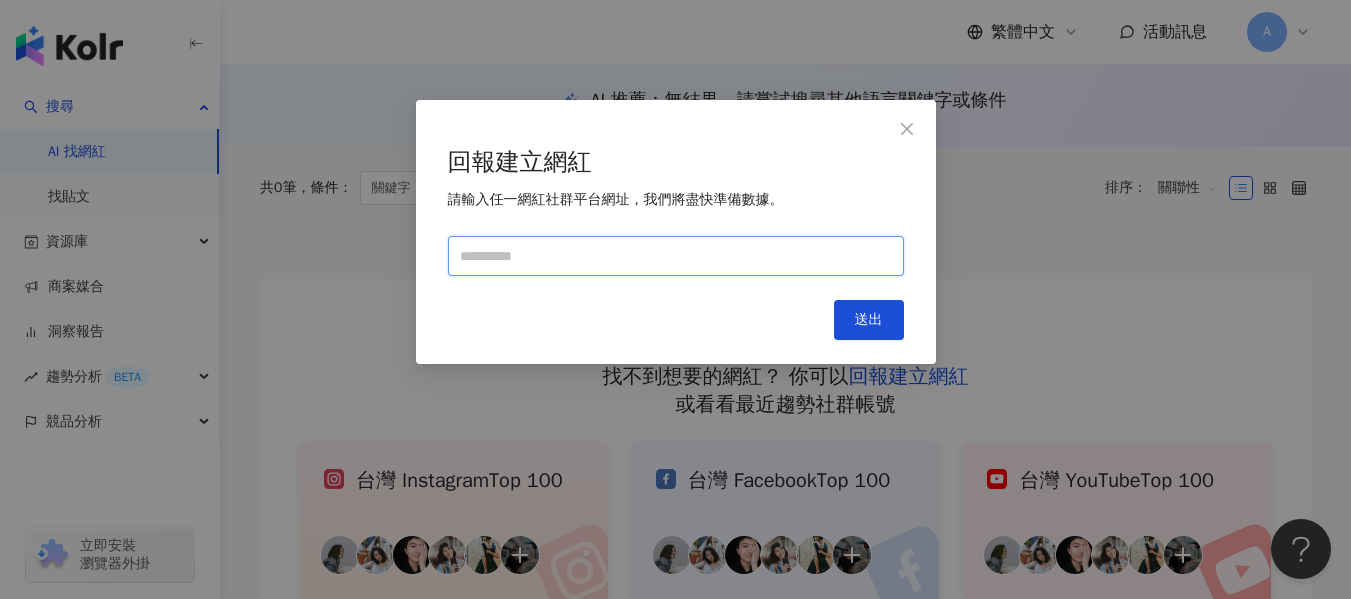 click at bounding box center (676, 256) 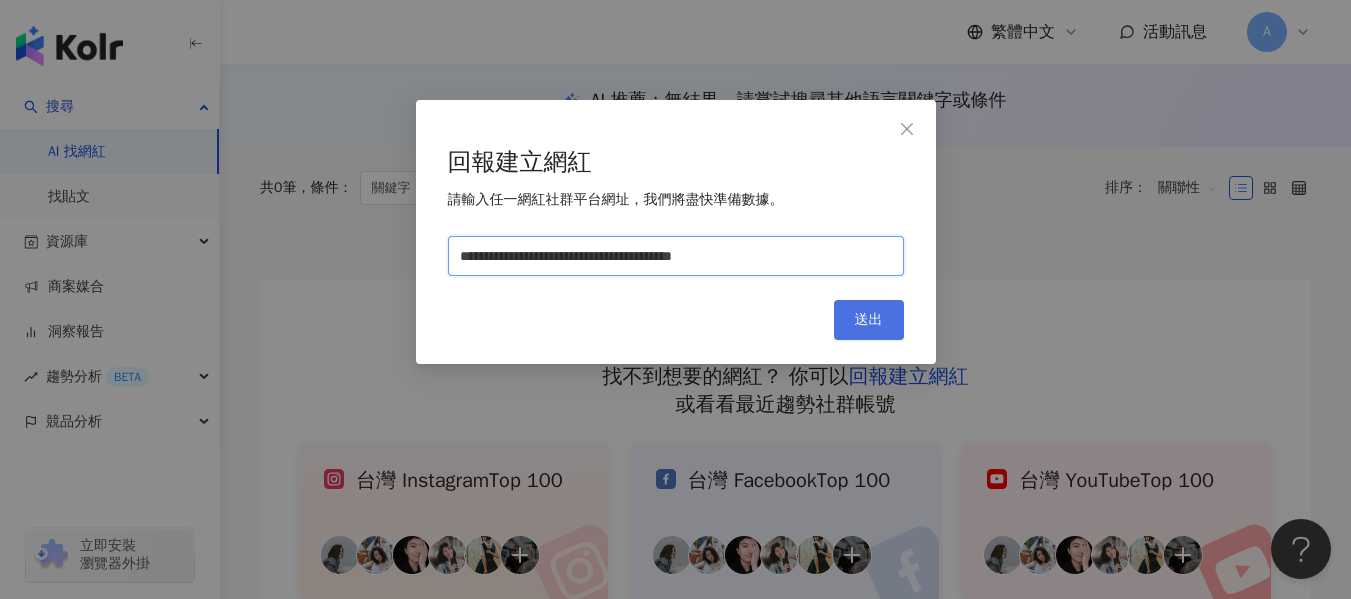 type on "**********" 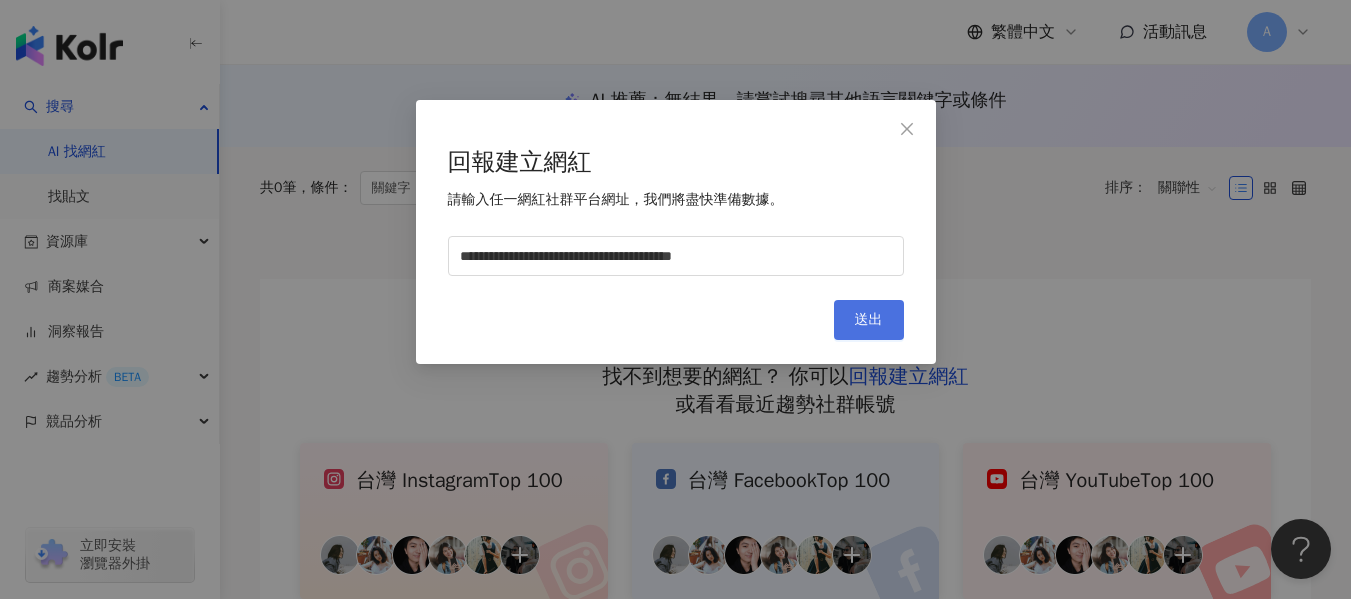 click on "送出" at bounding box center (869, 320) 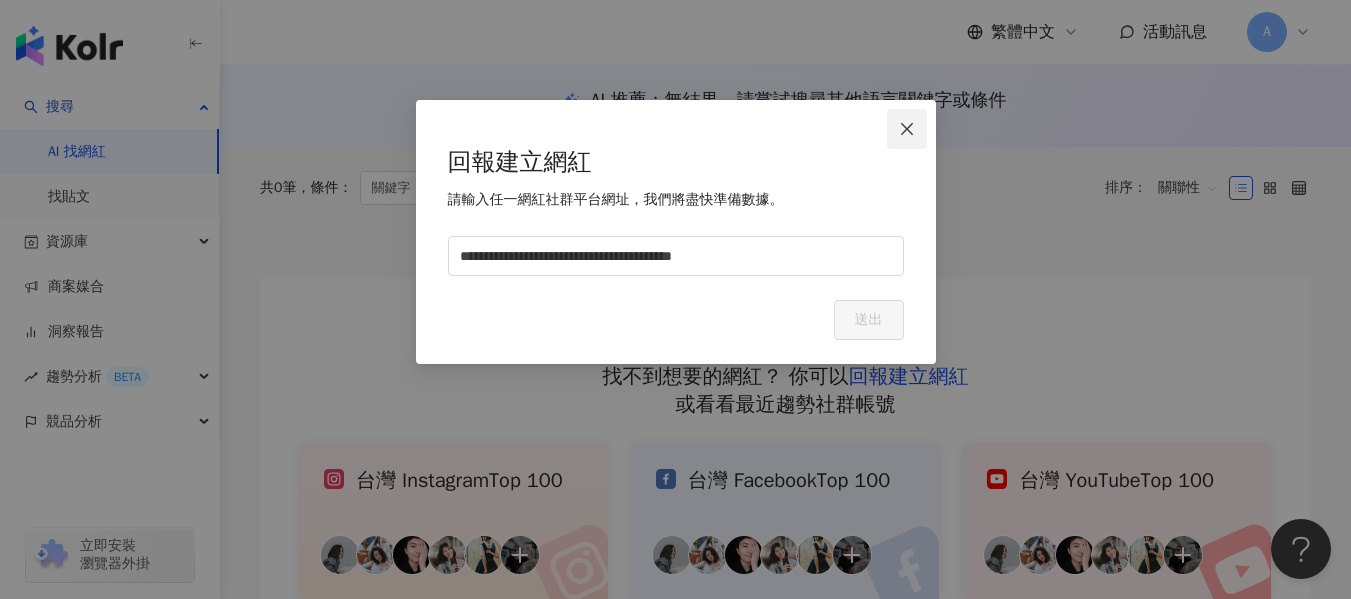 click at bounding box center [907, 129] 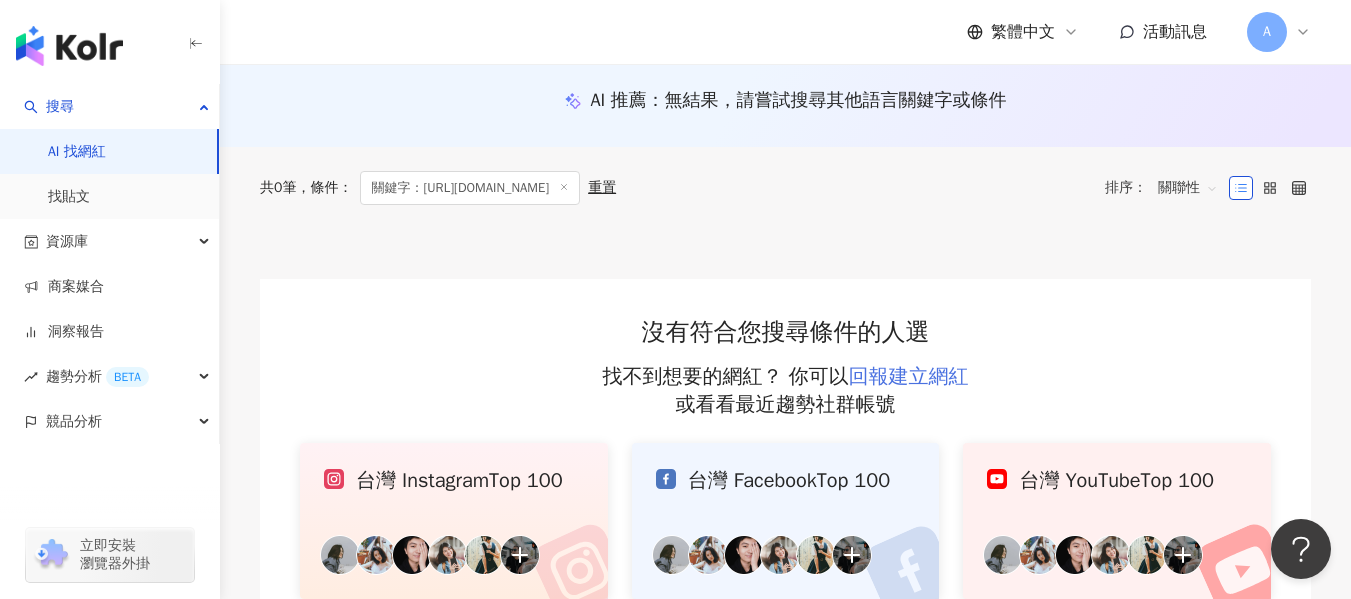 click on "回報建立網紅" at bounding box center (909, 376) 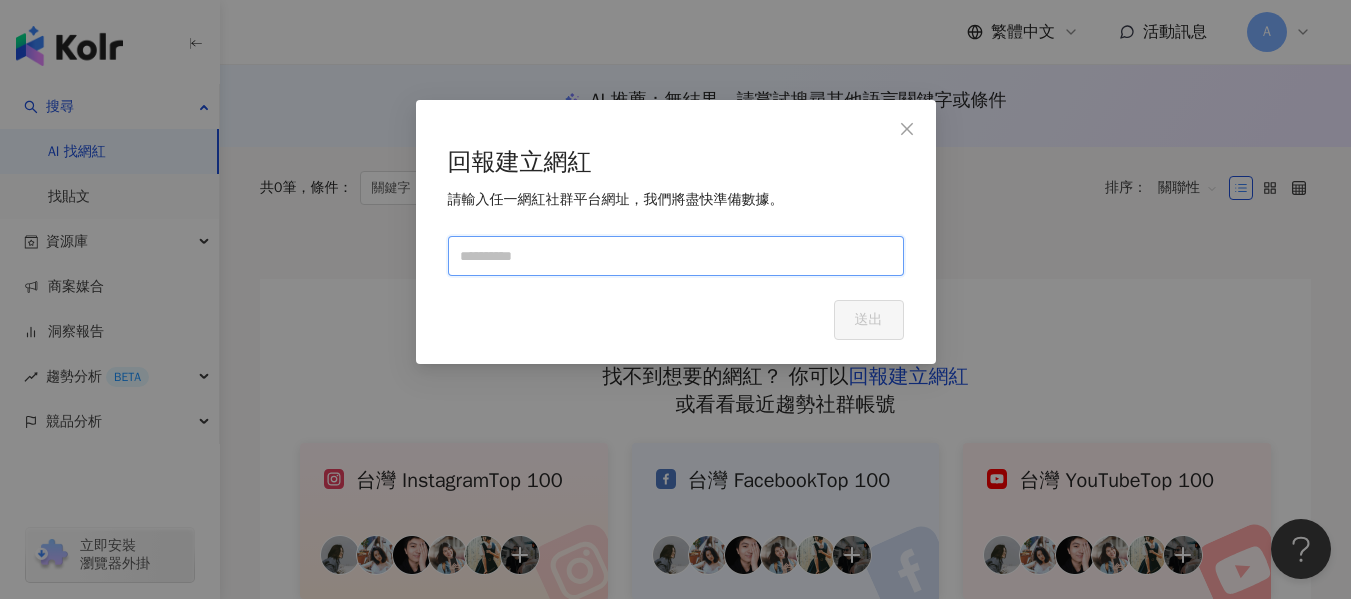 click at bounding box center [676, 256] 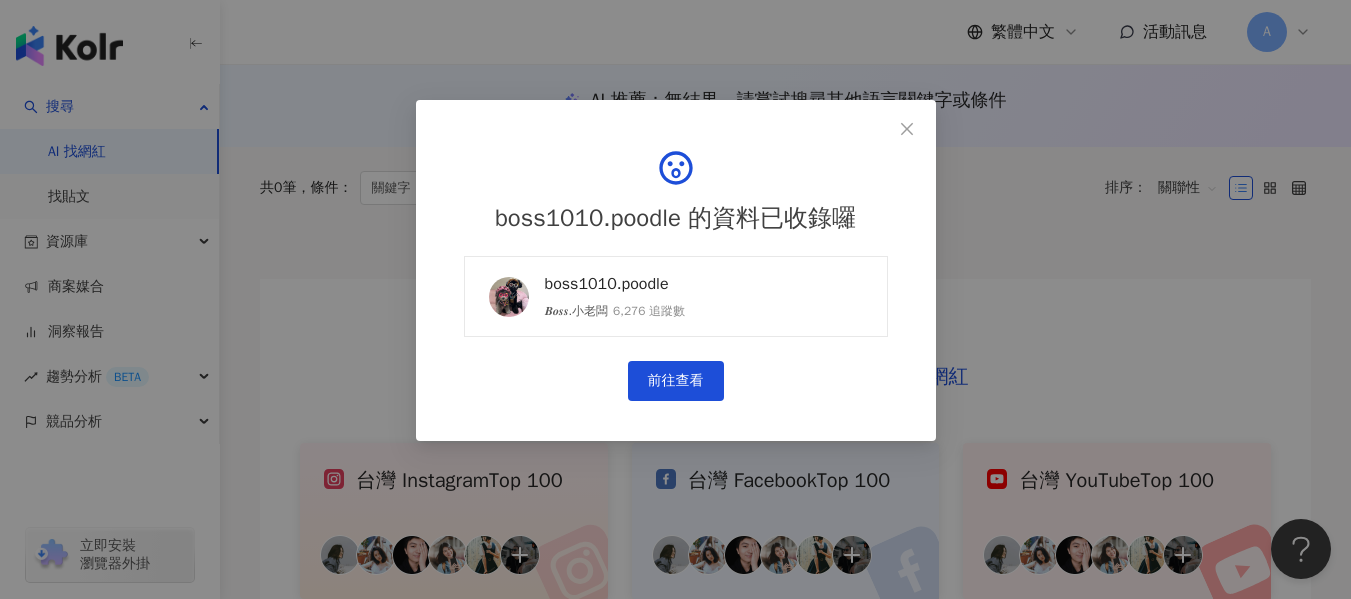 click on "boss1010.poodle 𝑩𝒐𝒔𝒔.小老闆 6,276   追蹤數" at bounding box center [676, 296] 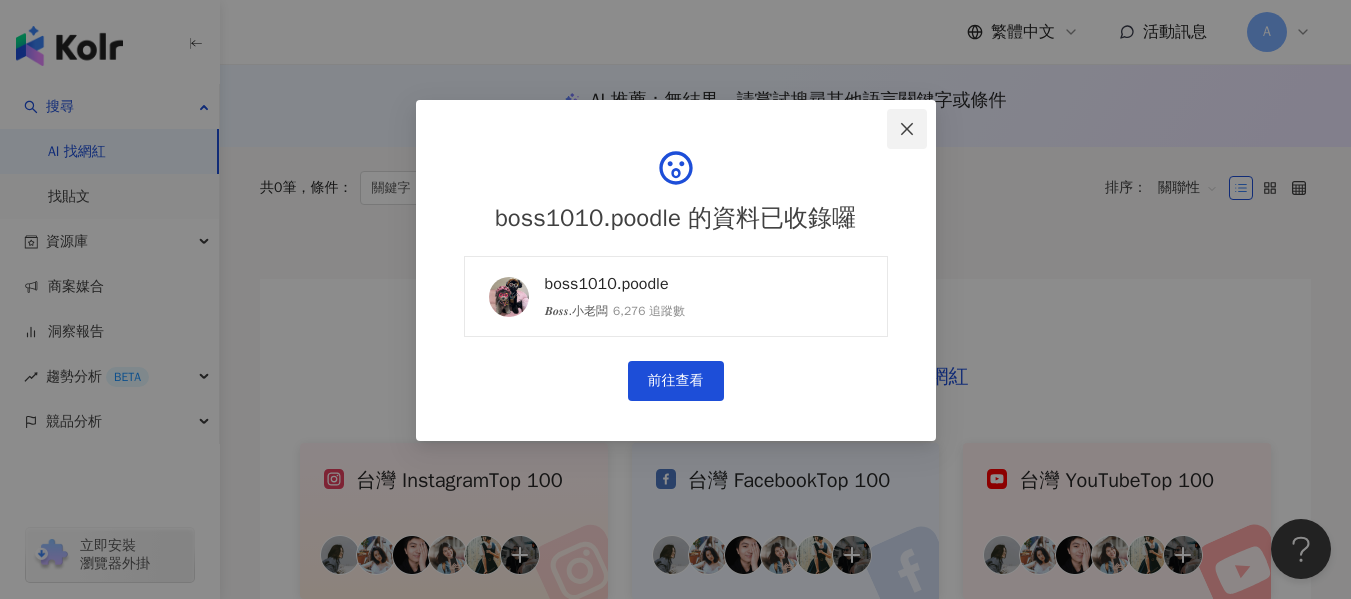 click at bounding box center [907, 129] 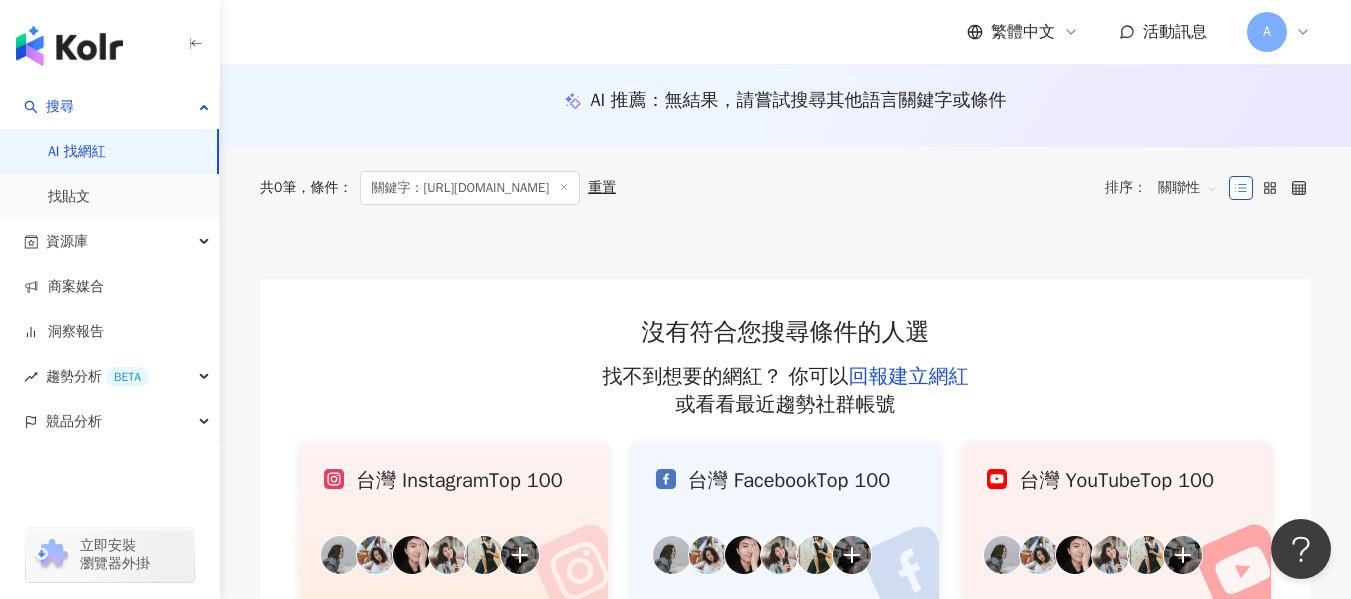scroll, scrollTop: 0, scrollLeft: 0, axis: both 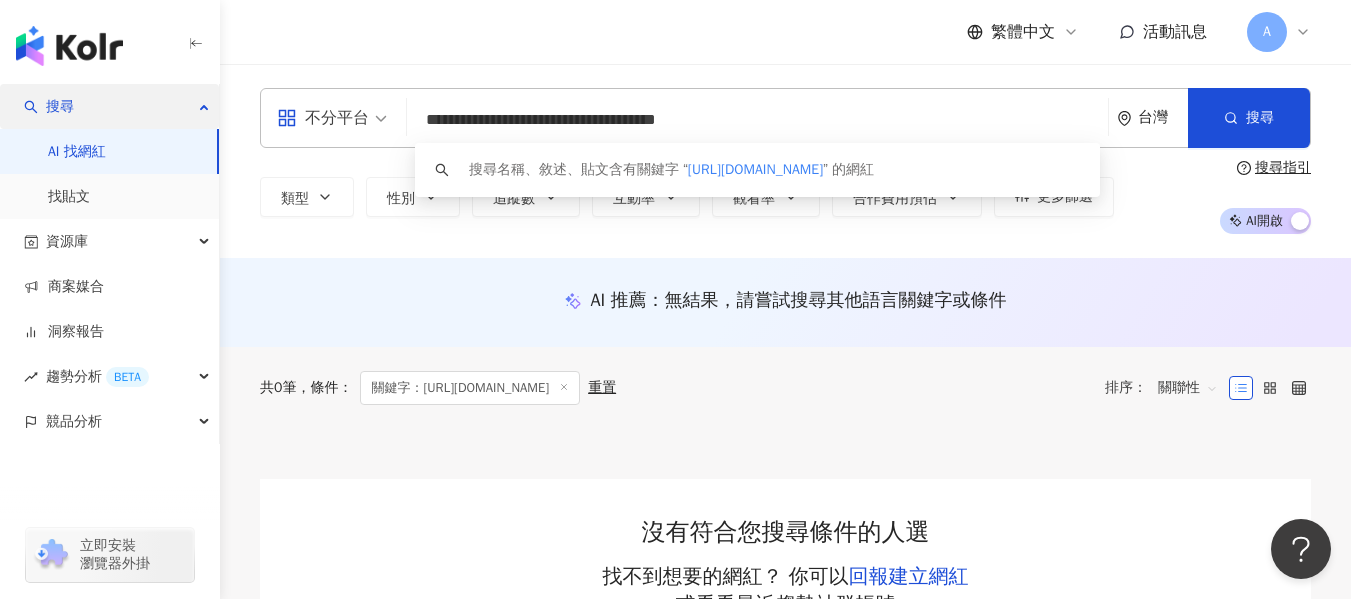 drag, startPoint x: 807, startPoint y: 127, endPoint x: 216, endPoint y: 120, distance: 591.04144 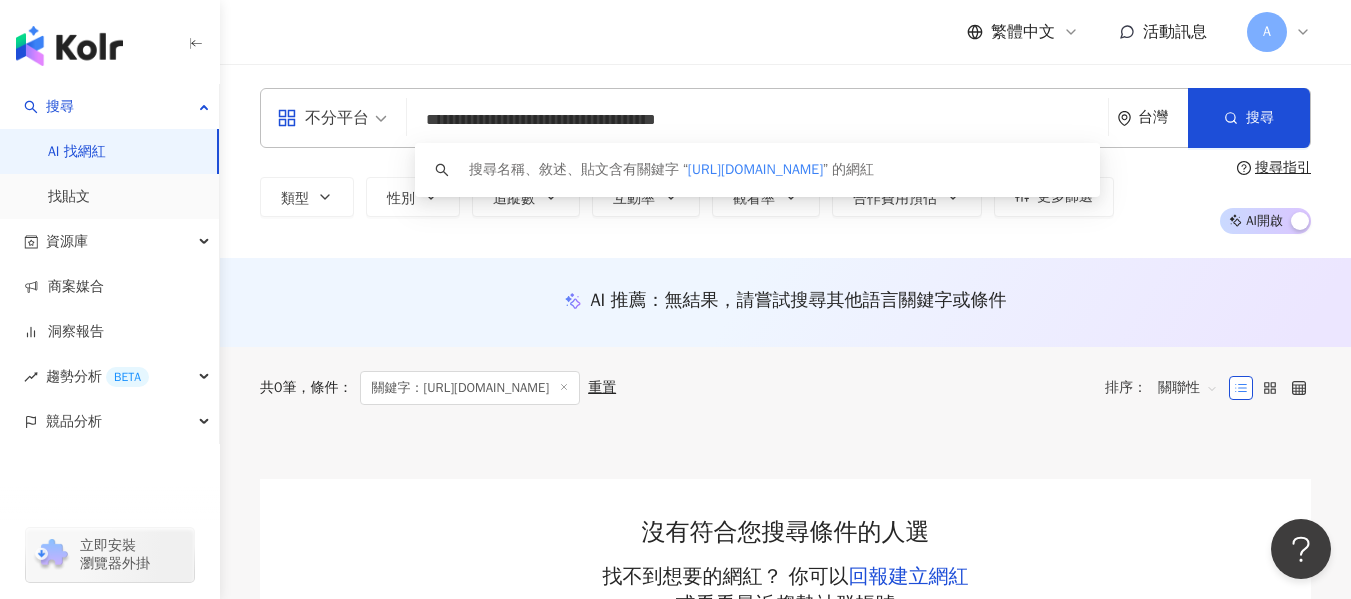 drag, startPoint x: 216, startPoint y: 120, endPoint x: 300, endPoint y: 115, distance: 84.14868 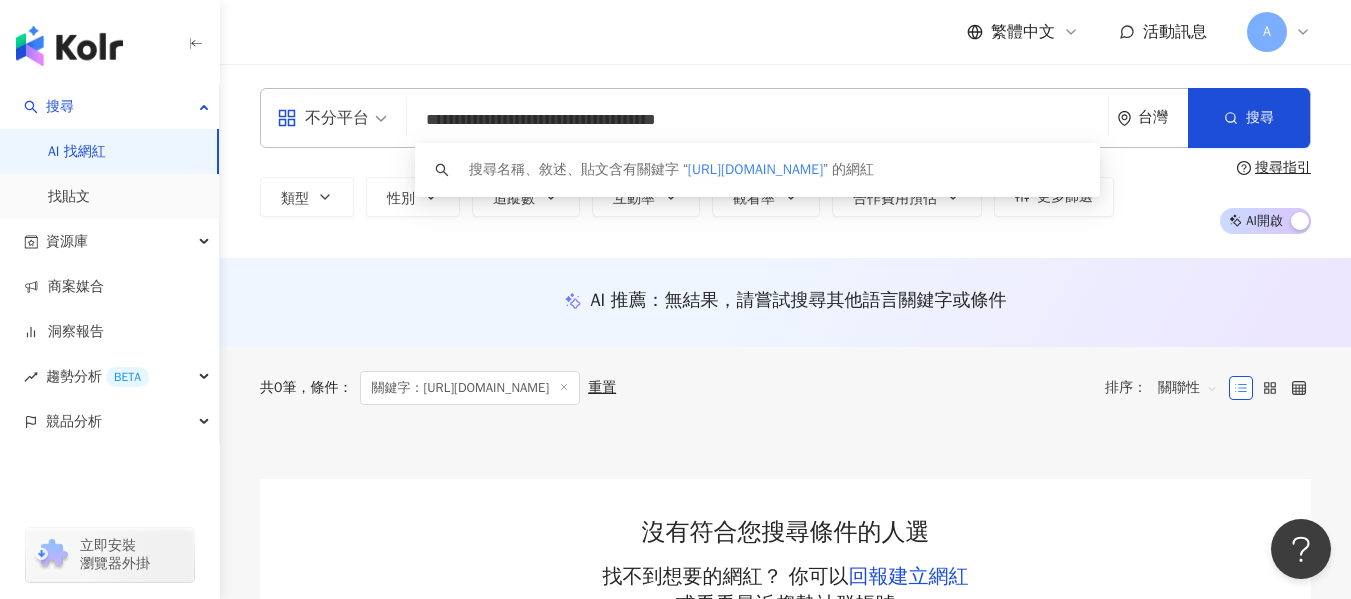 paste on "*******" 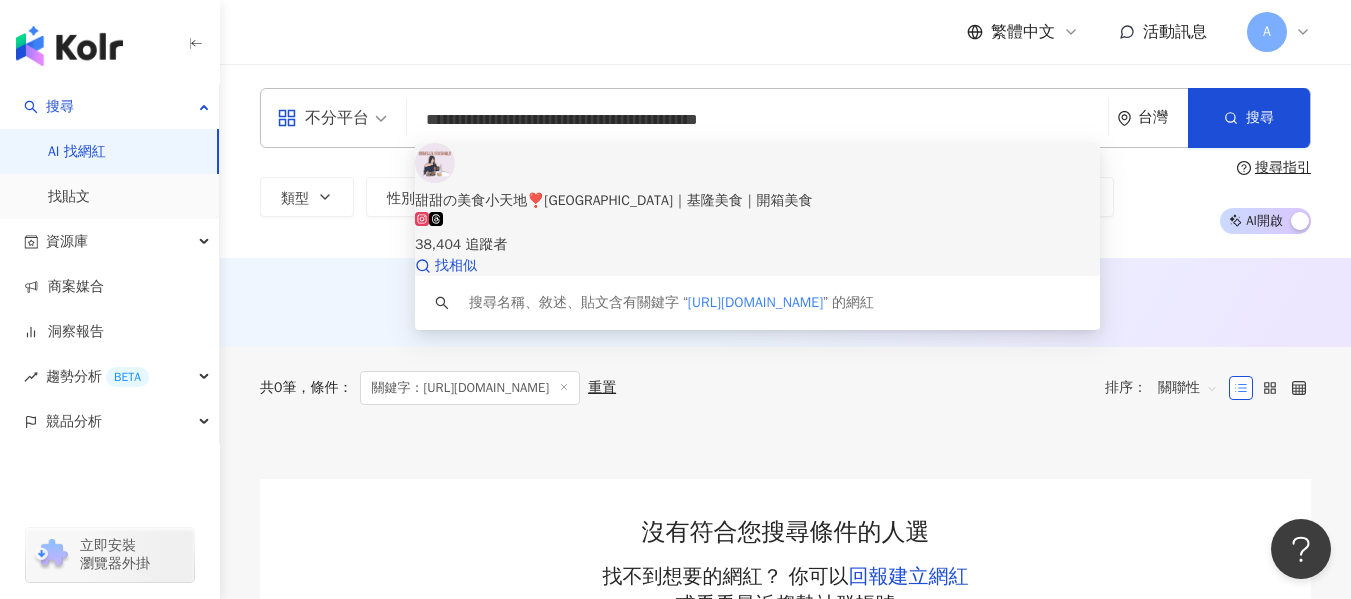 click on "38,404   追蹤者" at bounding box center [757, 234] 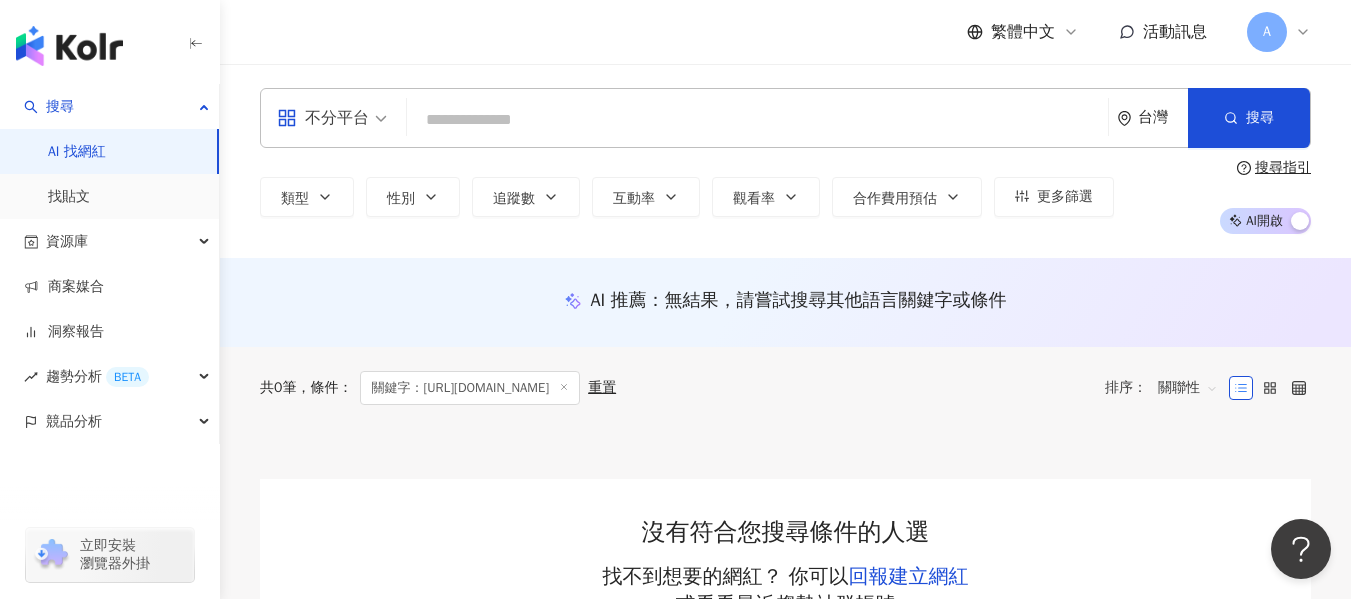 click at bounding box center (757, 120) 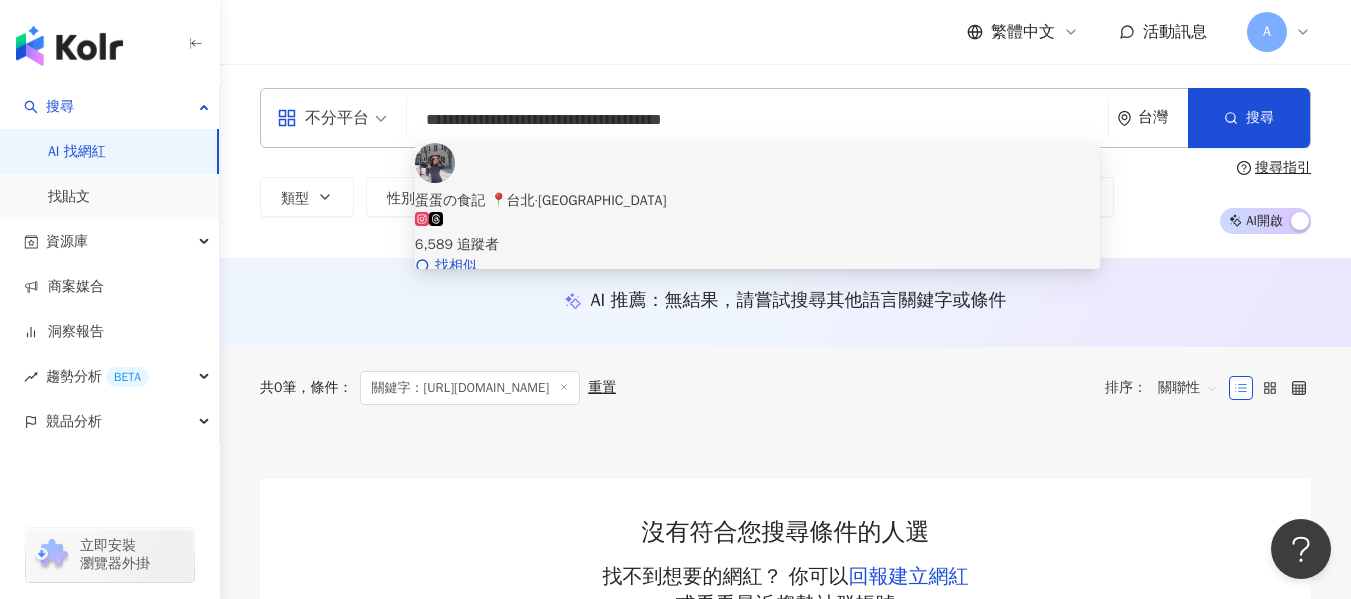 click on "蛋蛋の食記 📍台北·新北美食" at bounding box center [757, 201] 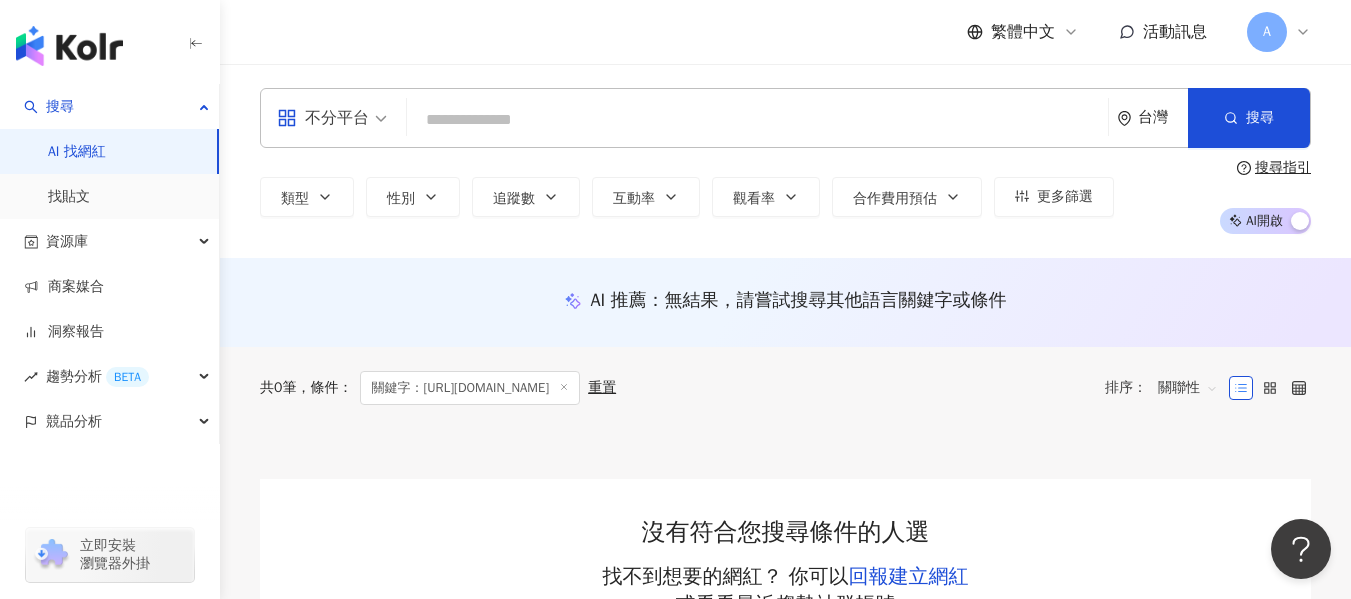 paste on "**********" 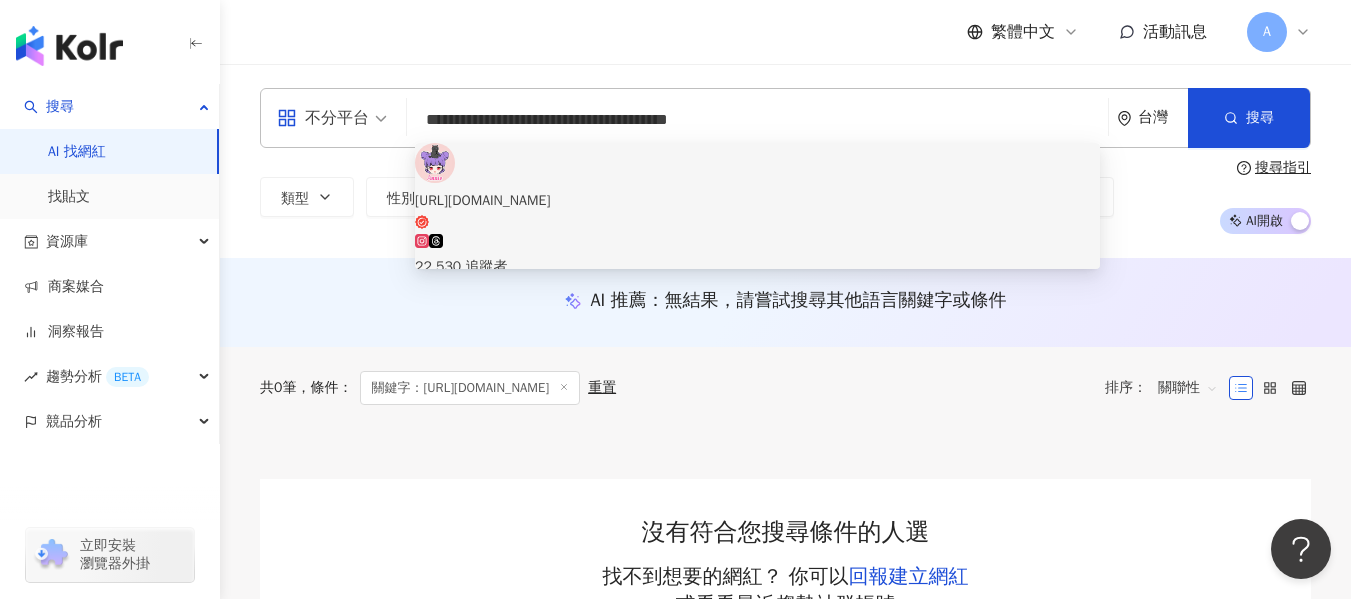 click on "food_diary.tw" at bounding box center (757, 210) 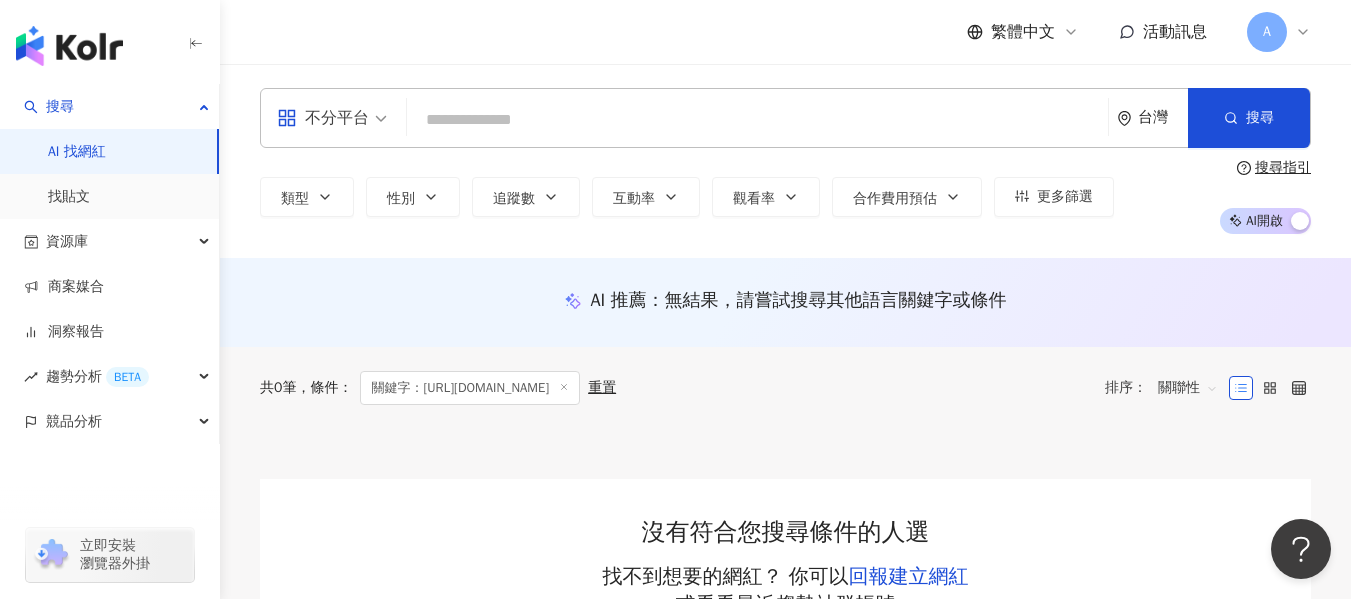 drag, startPoint x: 881, startPoint y: 569, endPoint x: 857, endPoint y: 551, distance: 30 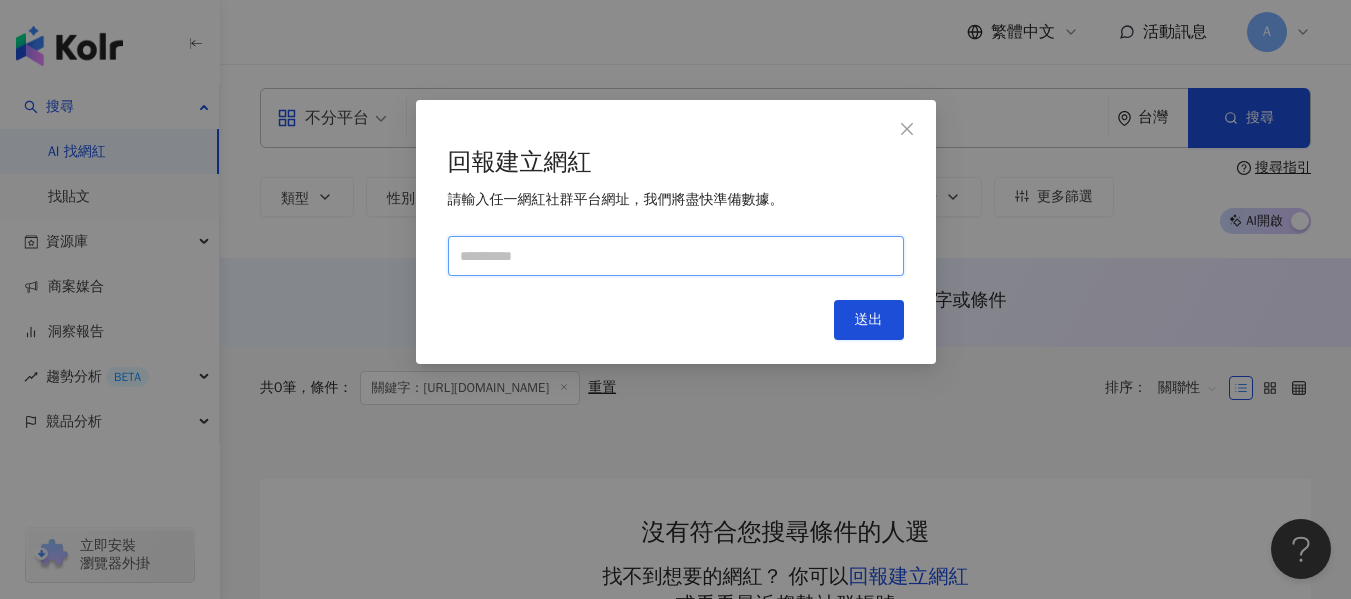 click at bounding box center [676, 256] 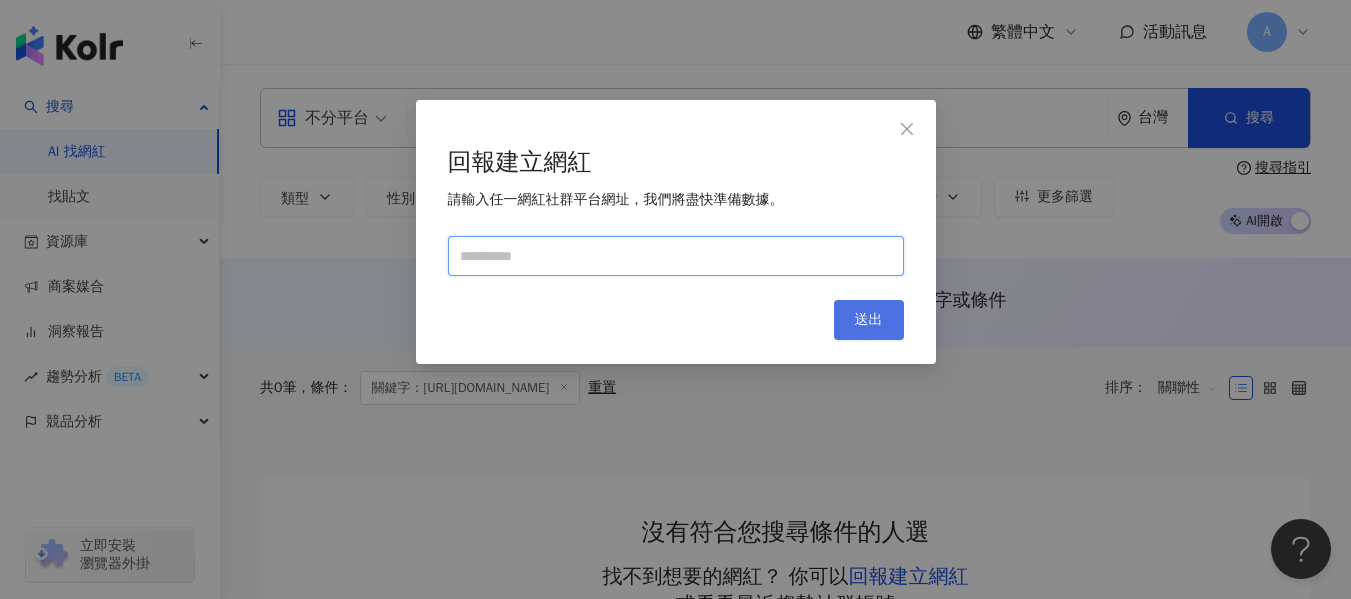 paste on "**********" 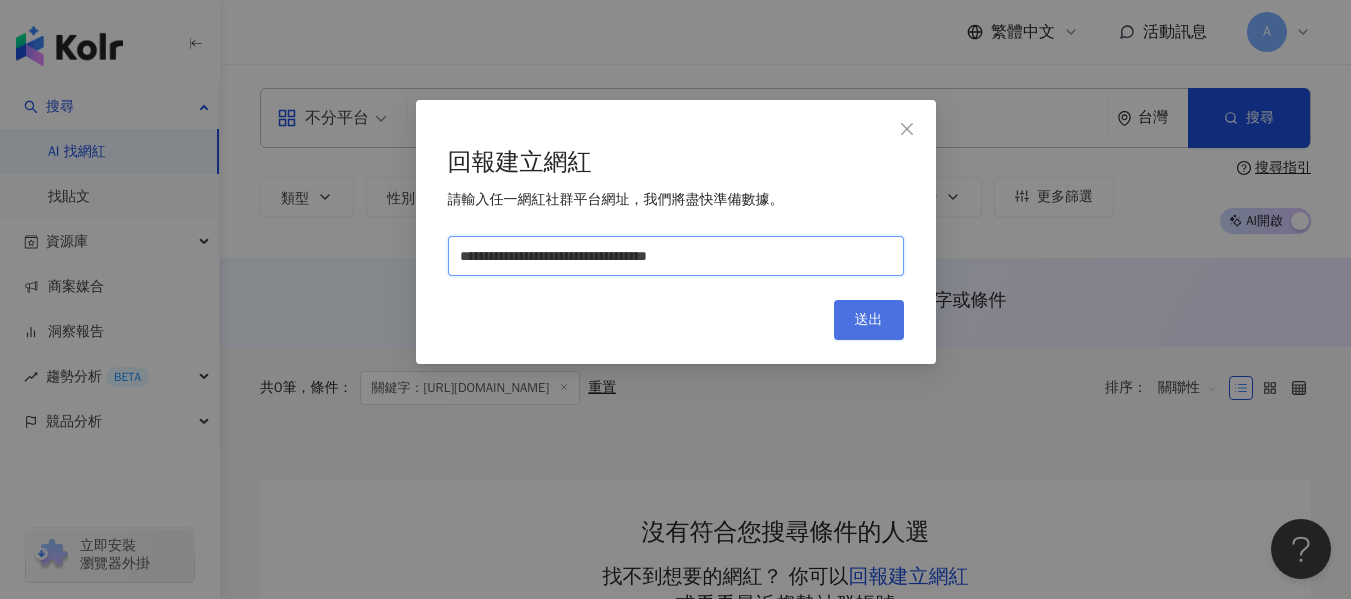 type on "**********" 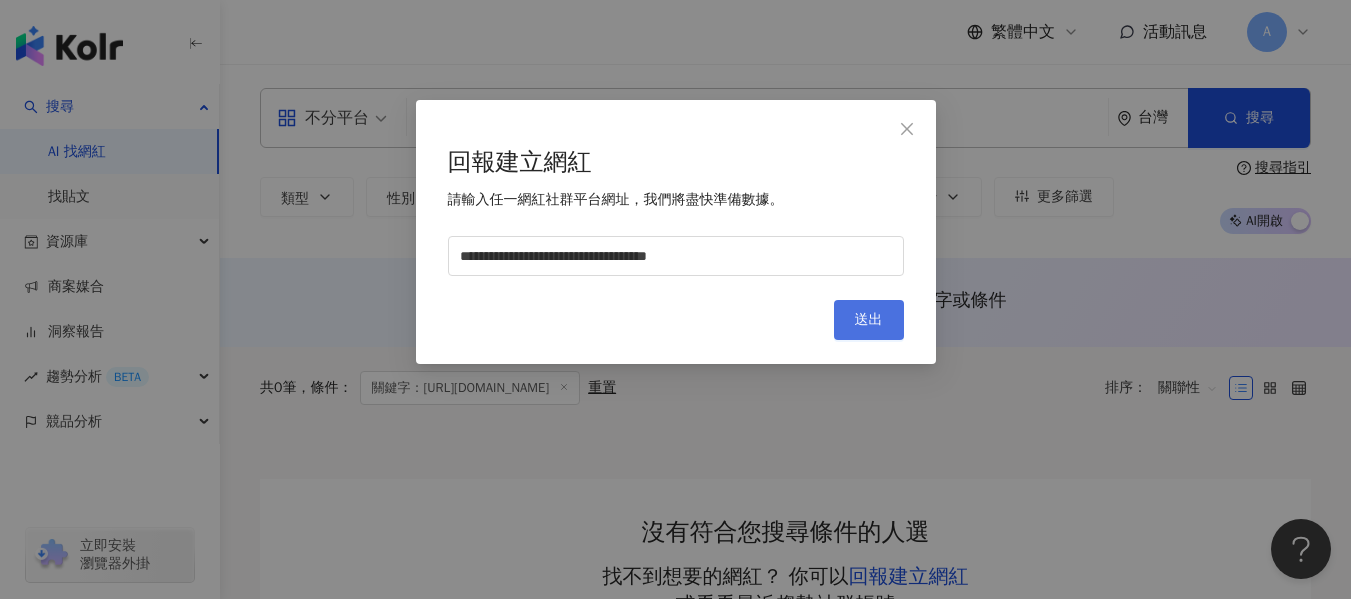 click on "送出" at bounding box center (869, 320) 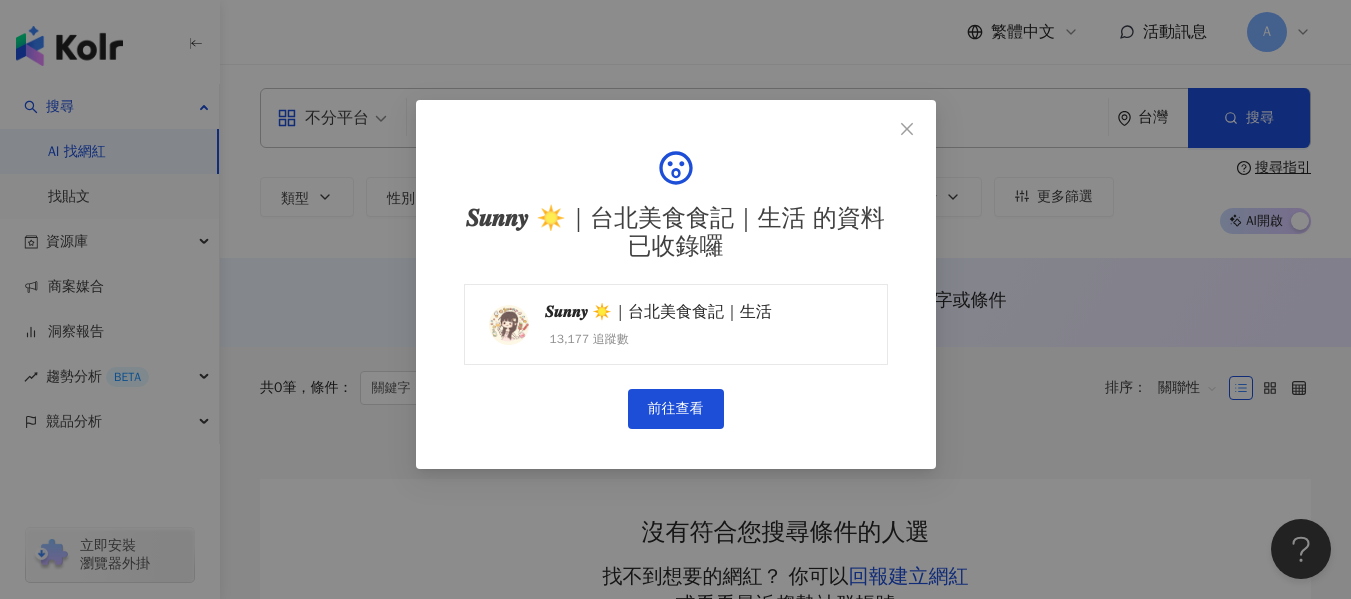 click on "13,177   追蹤數" at bounding box center (658, 339) 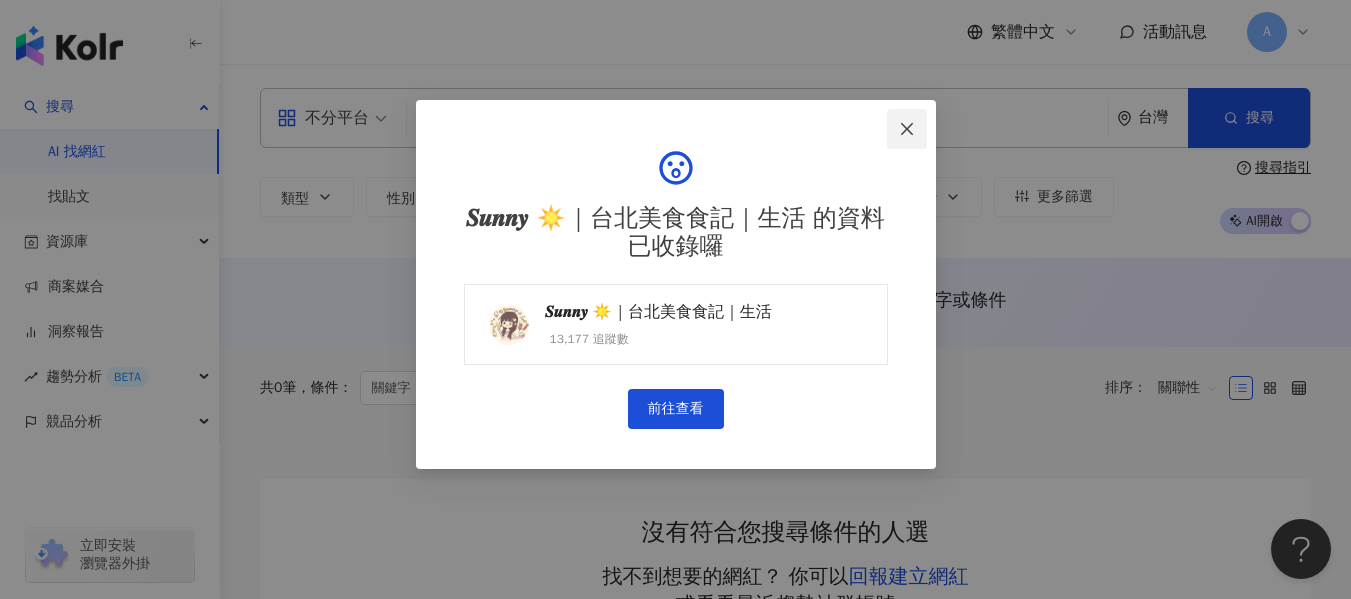 click at bounding box center [907, 129] 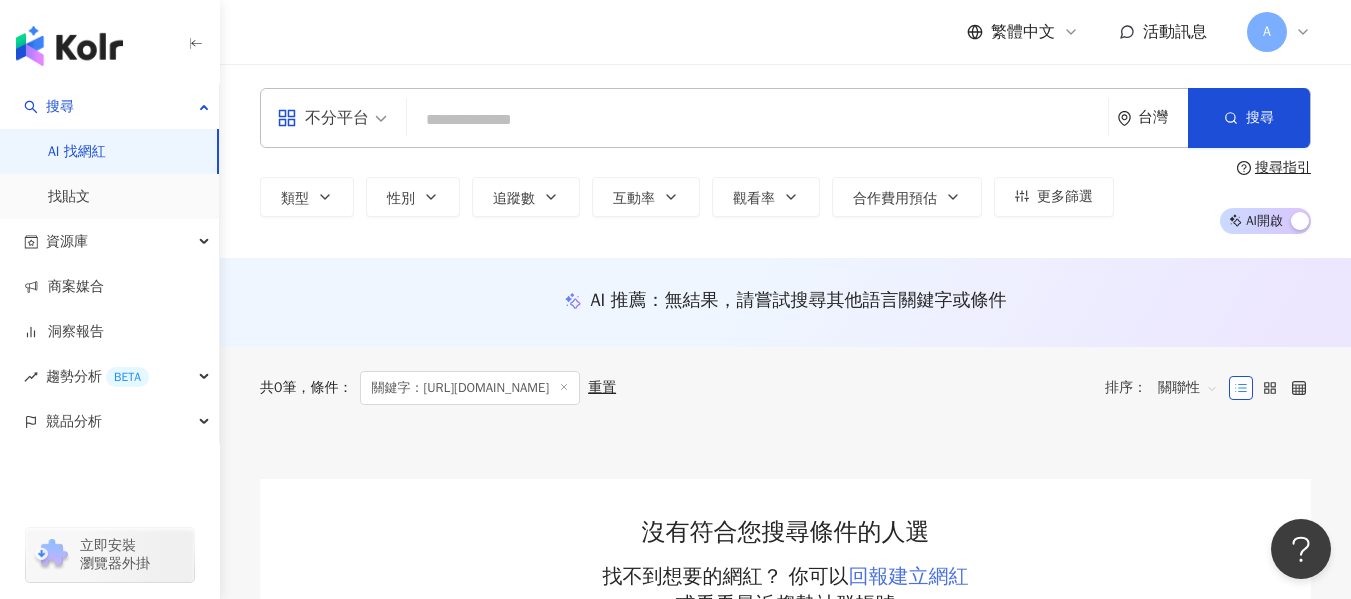 click on "回報建立網紅" at bounding box center (909, 576) 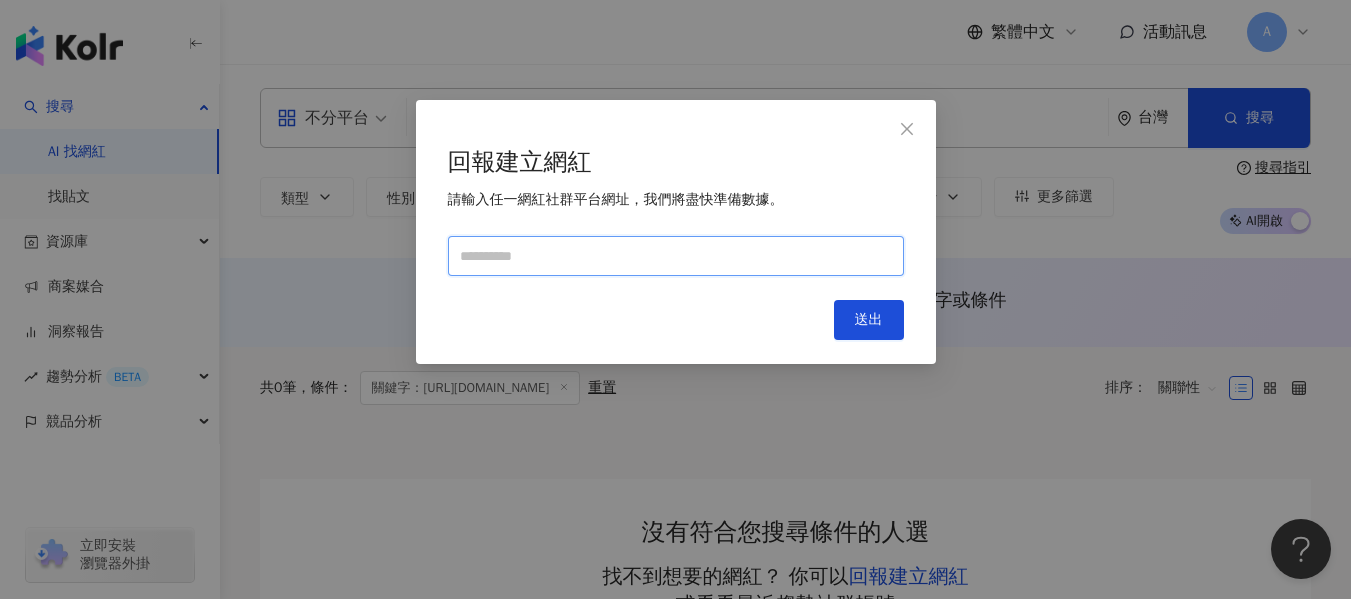 drag, startPoint x: 687, startPoint y: 252, endPoint x: 721, endPoint y: 264, distance: 36.05551 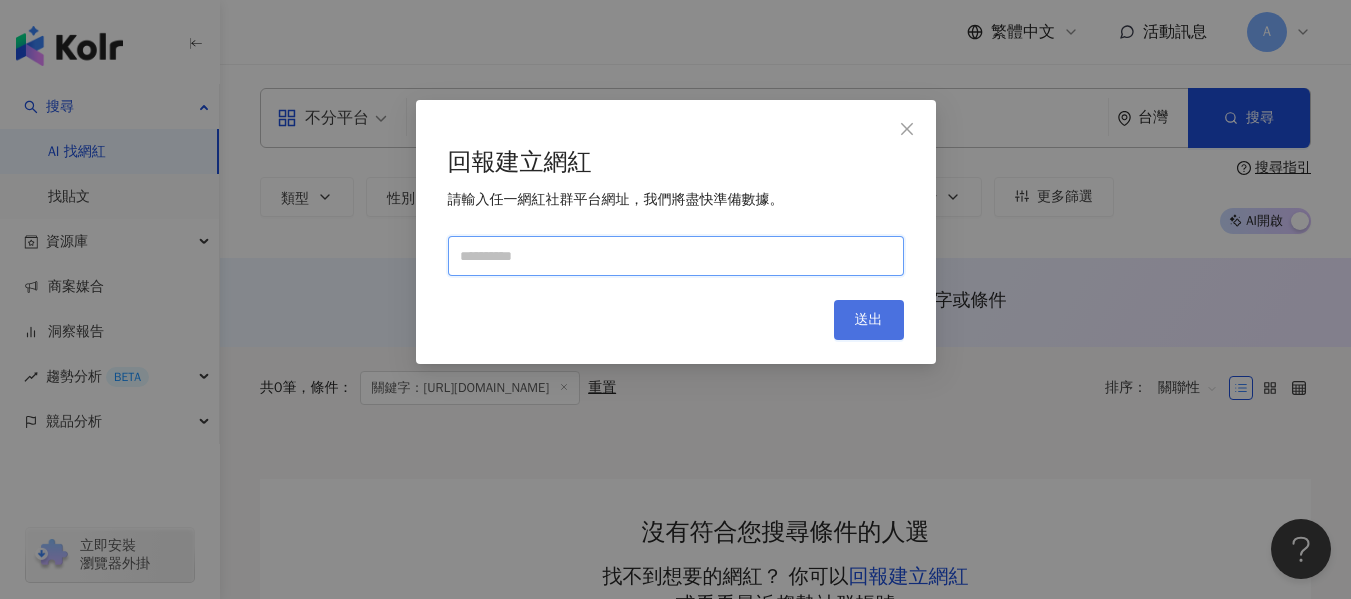paste on "**********" 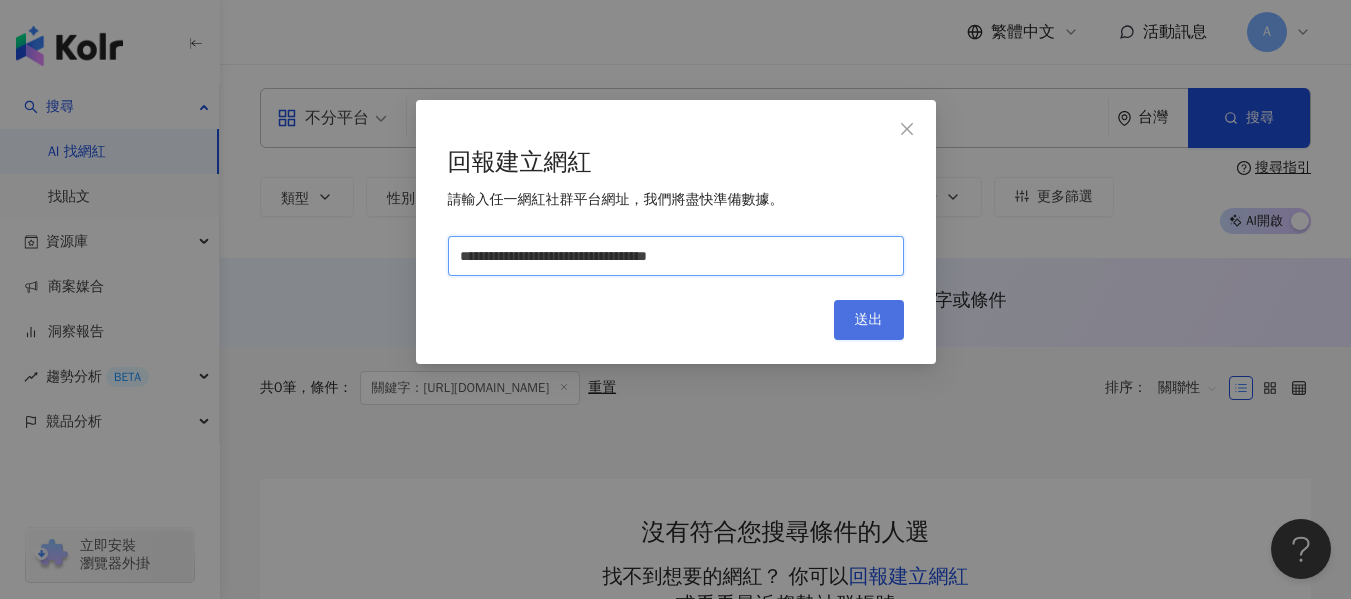 type on "**********" 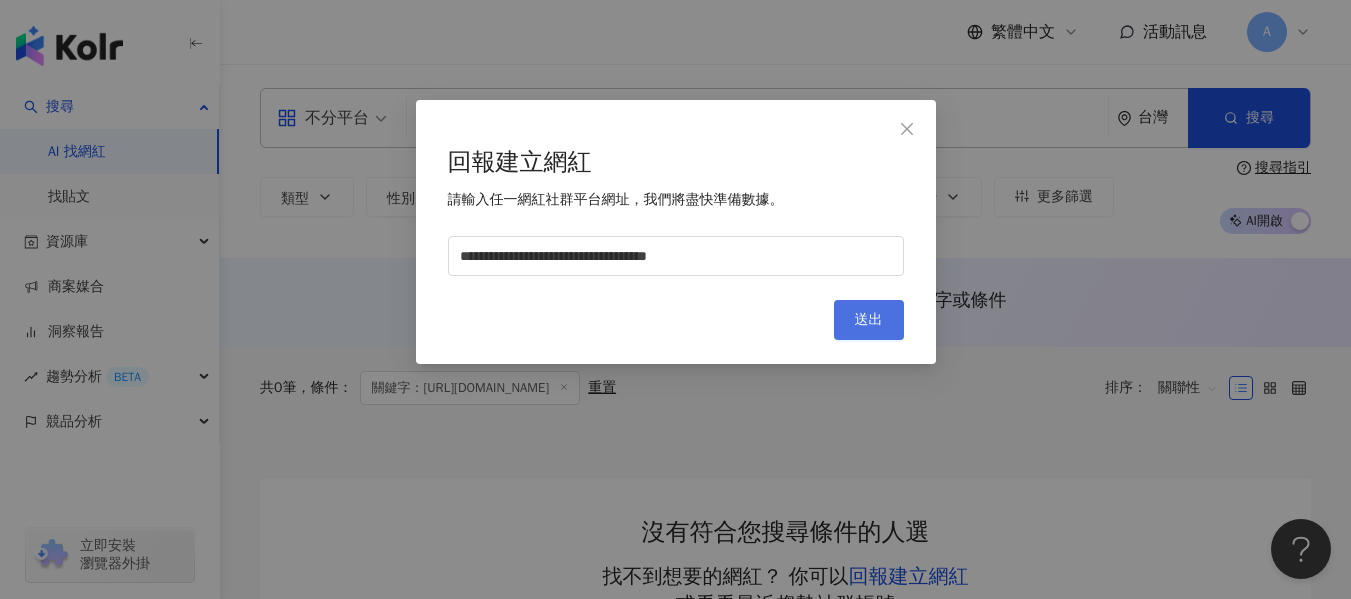 click on "送出" at bounding box center (869, 320) 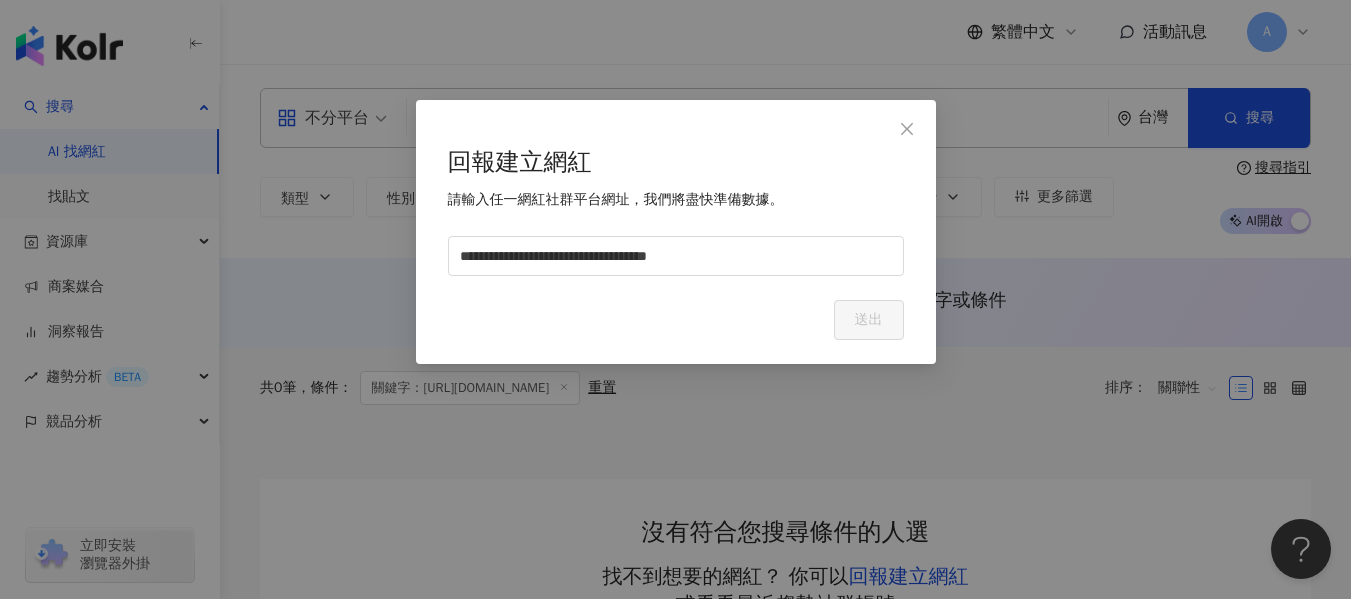 click on "**********" at bounding box center (675, 299) 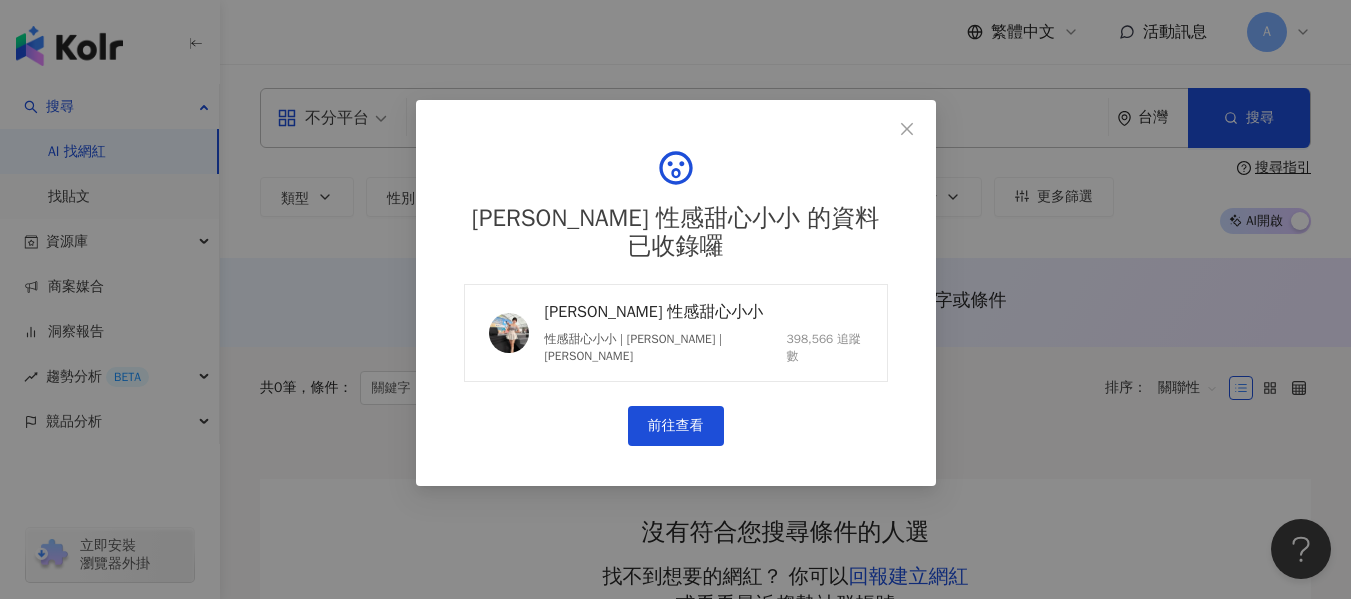 click on "Maggie 性感甜心小小 性感甜心小小 | Maggie | 小小 398,566   追蹤數" at bounding box center (704, 333) 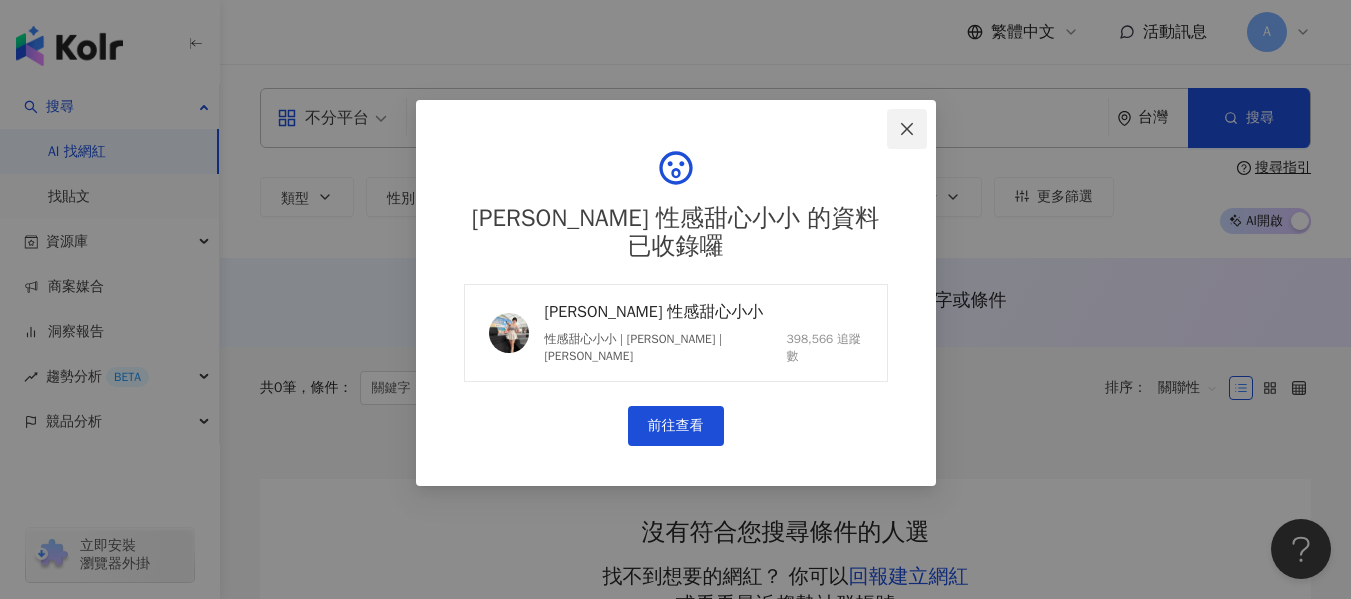 click 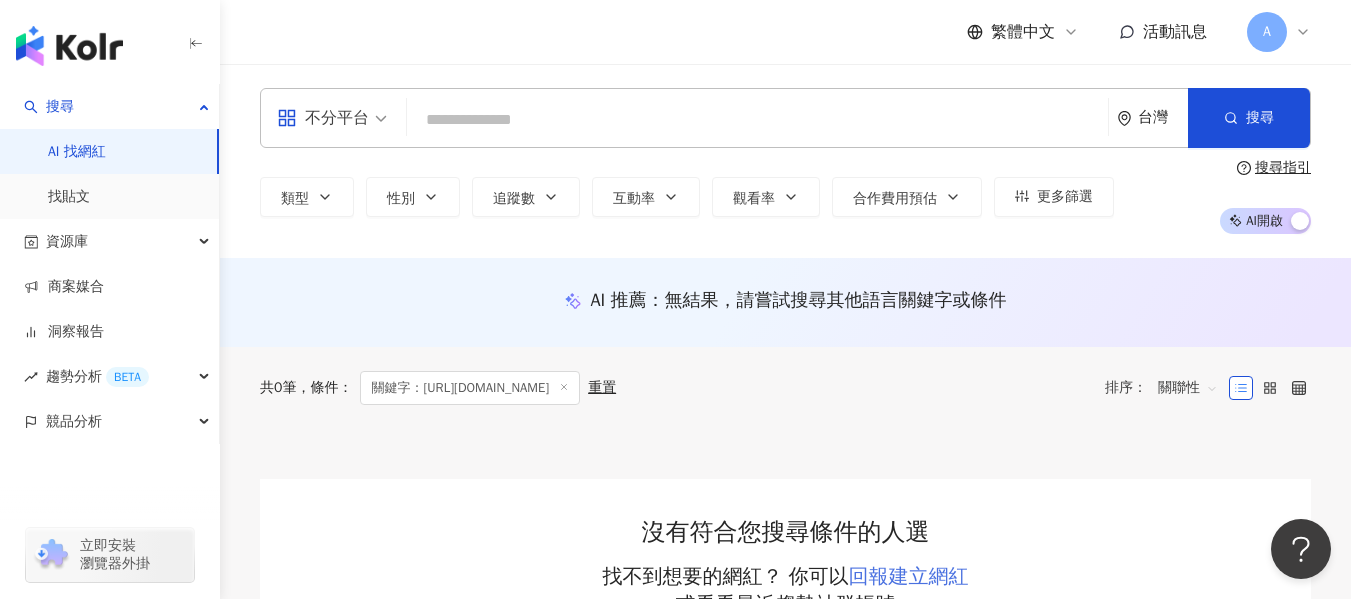 click on "回報建立網紅" at bounding box center (909, 576) 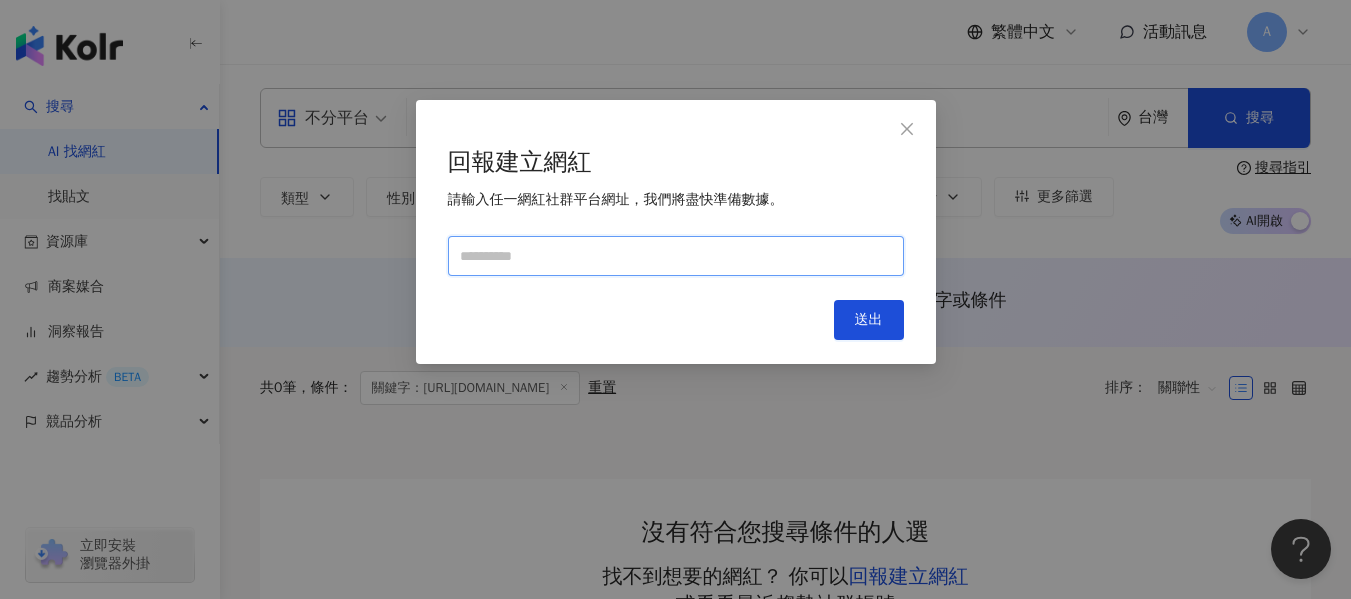 click at bounding box center [676, 256] 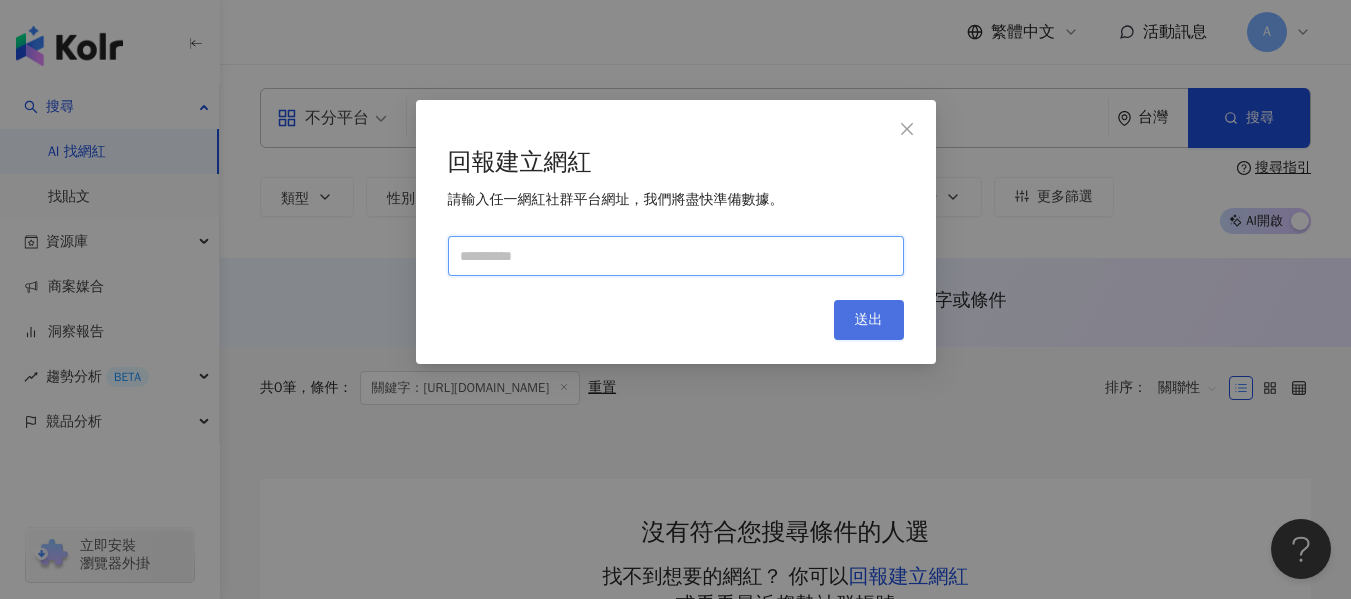 paste on "**********" 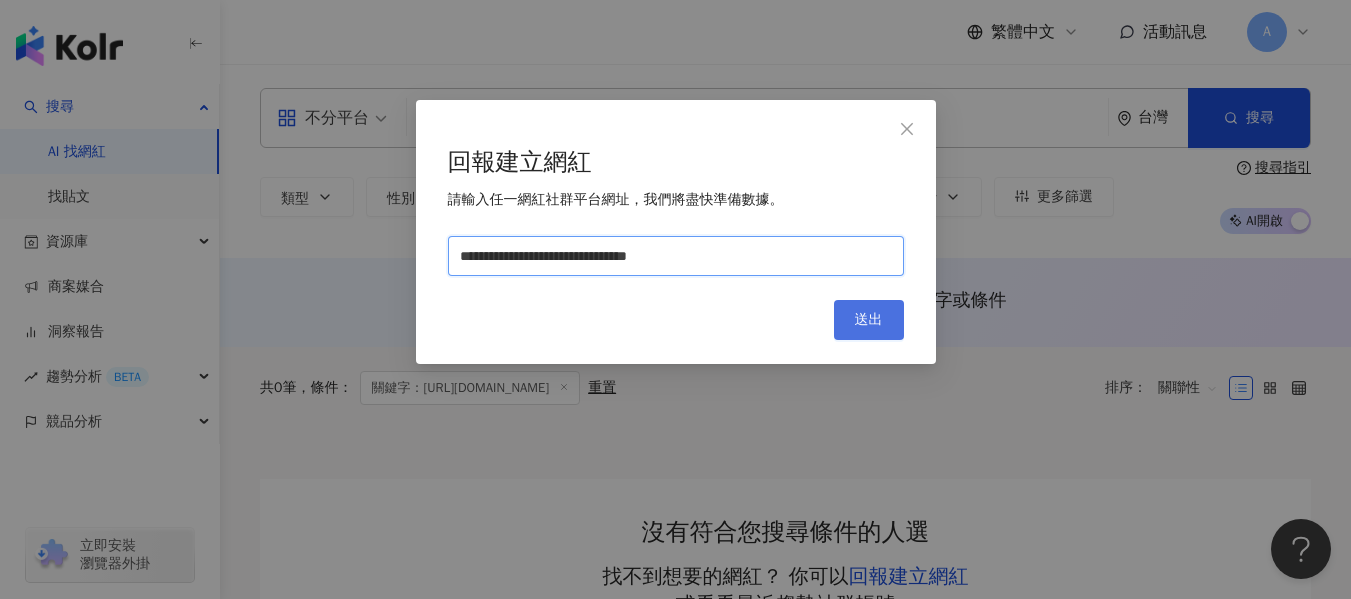 type on "**********" 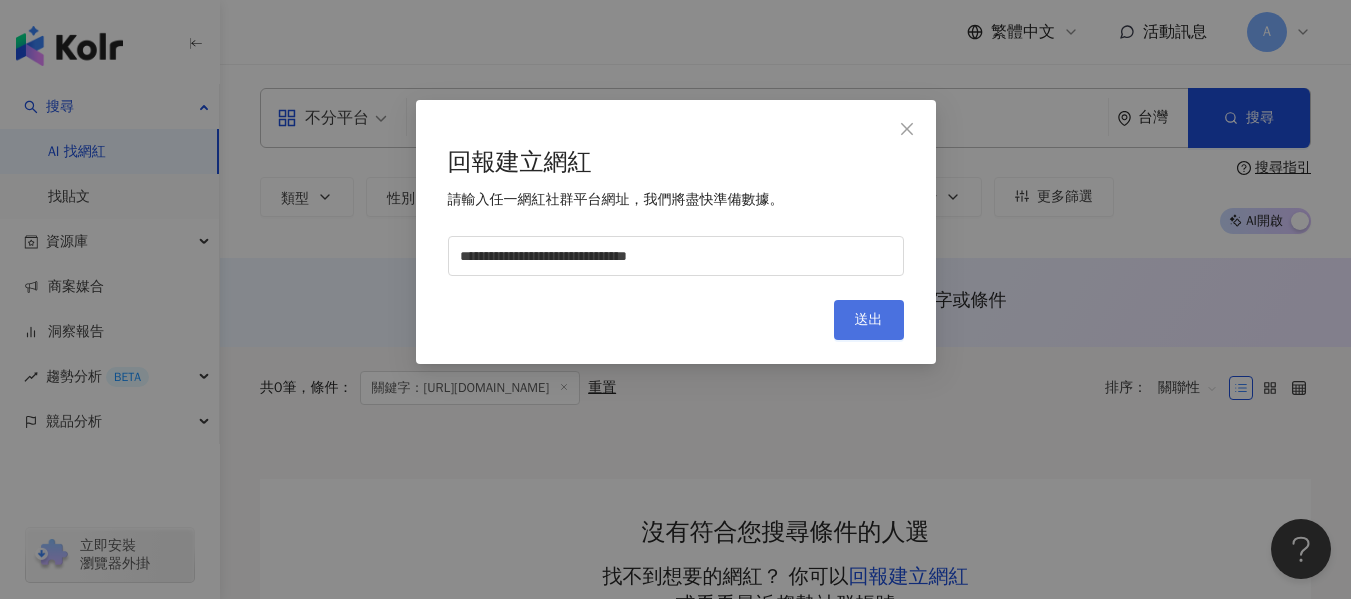 click on "送出" at bounding box center (869, 320) 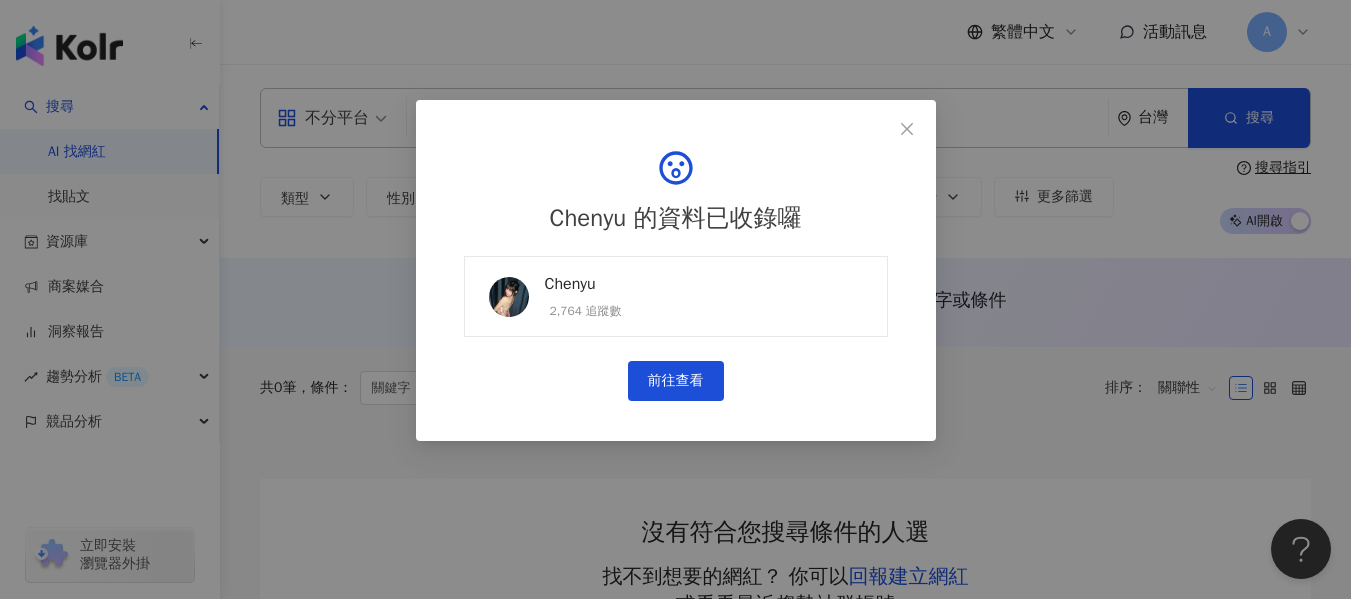 click on "Chenyu 2,764   追蹤數" at bounding box center (676, 296) 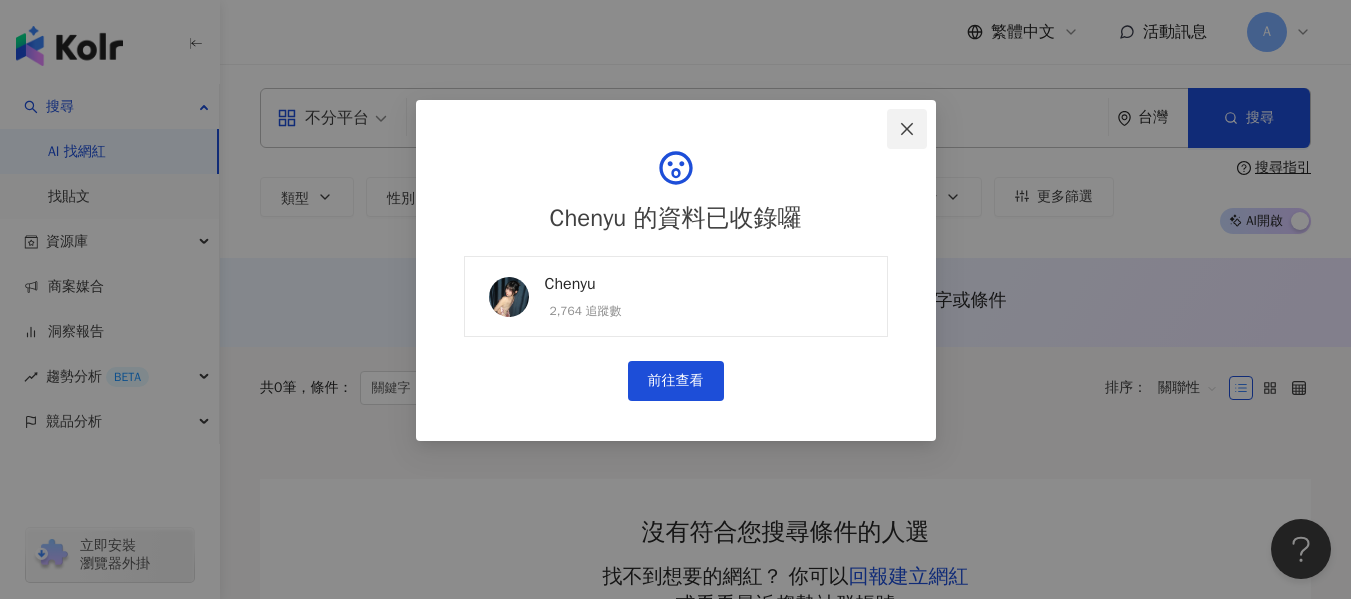 click at bounding box center [907, 129] 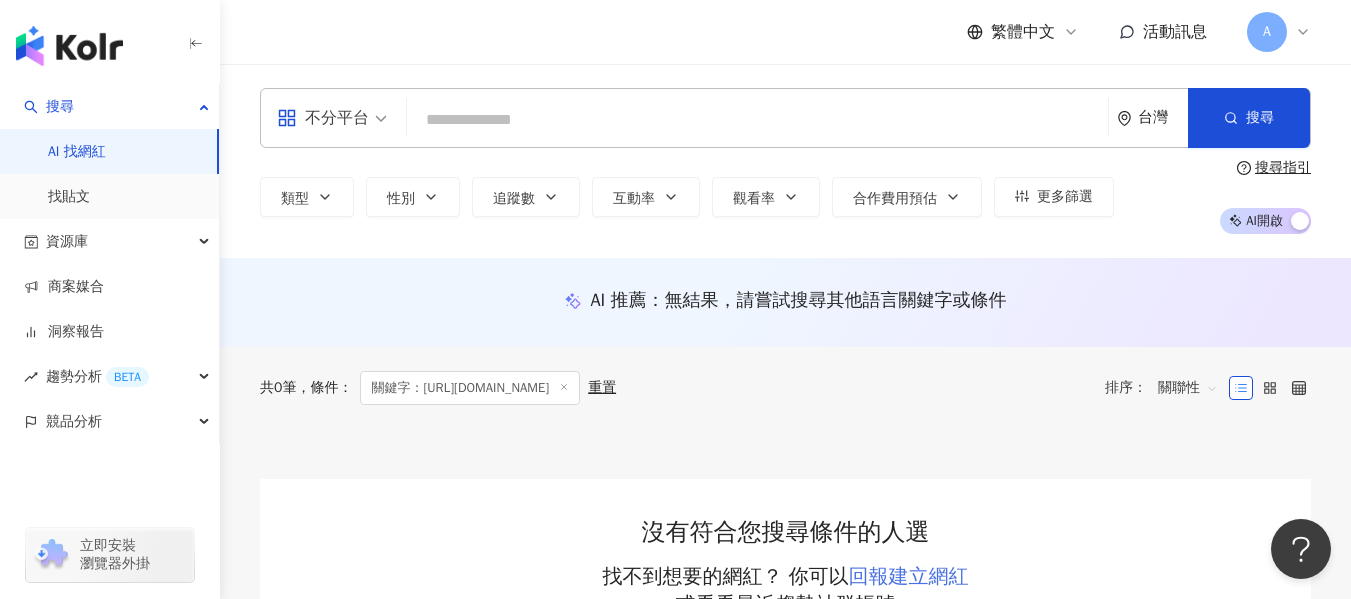 click on "回報建立網紅" at bounding box center (909, 576) 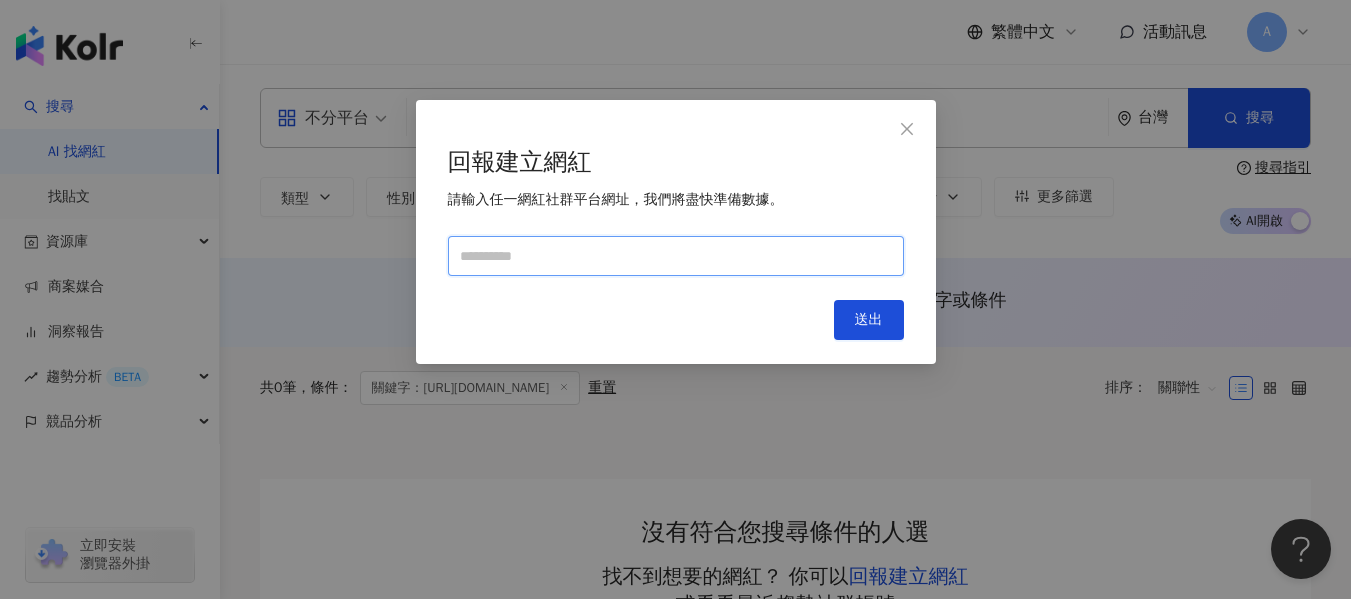 drag, startPoint x: 721, startPoint y: 256, endPoint x: 786, endPoint y: 273, distance: 67.18631 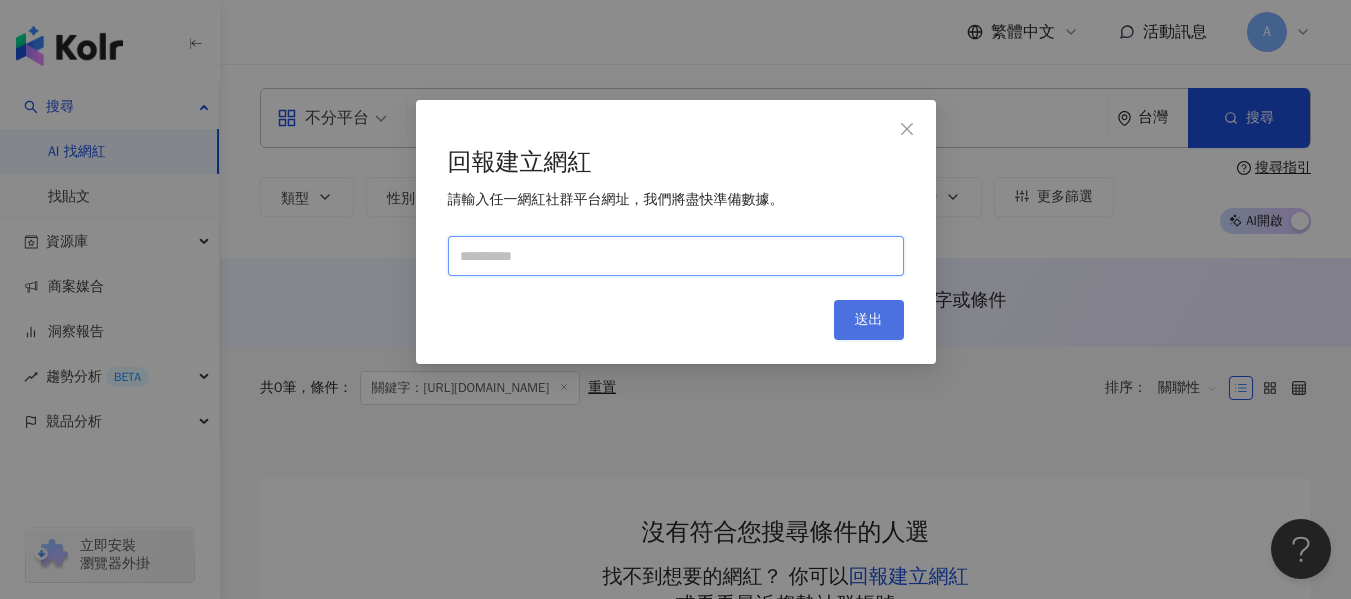 paste on "**********" 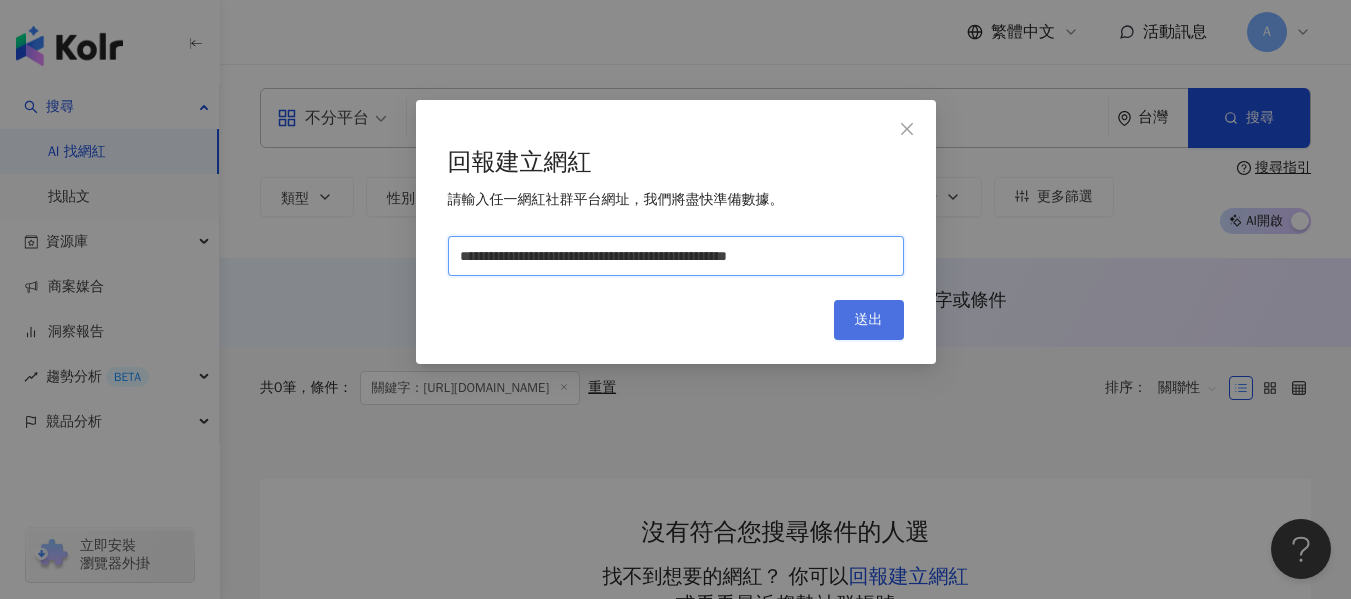 type on "**********" 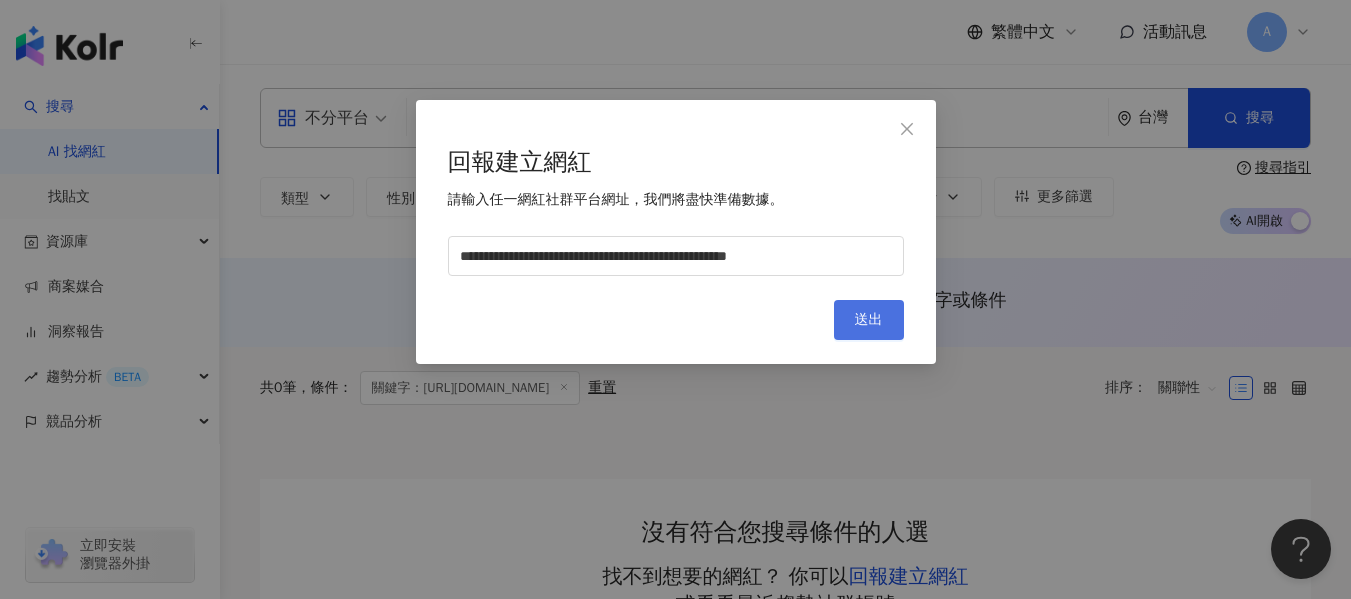 click on "送出" at bounding box center [869, 320] 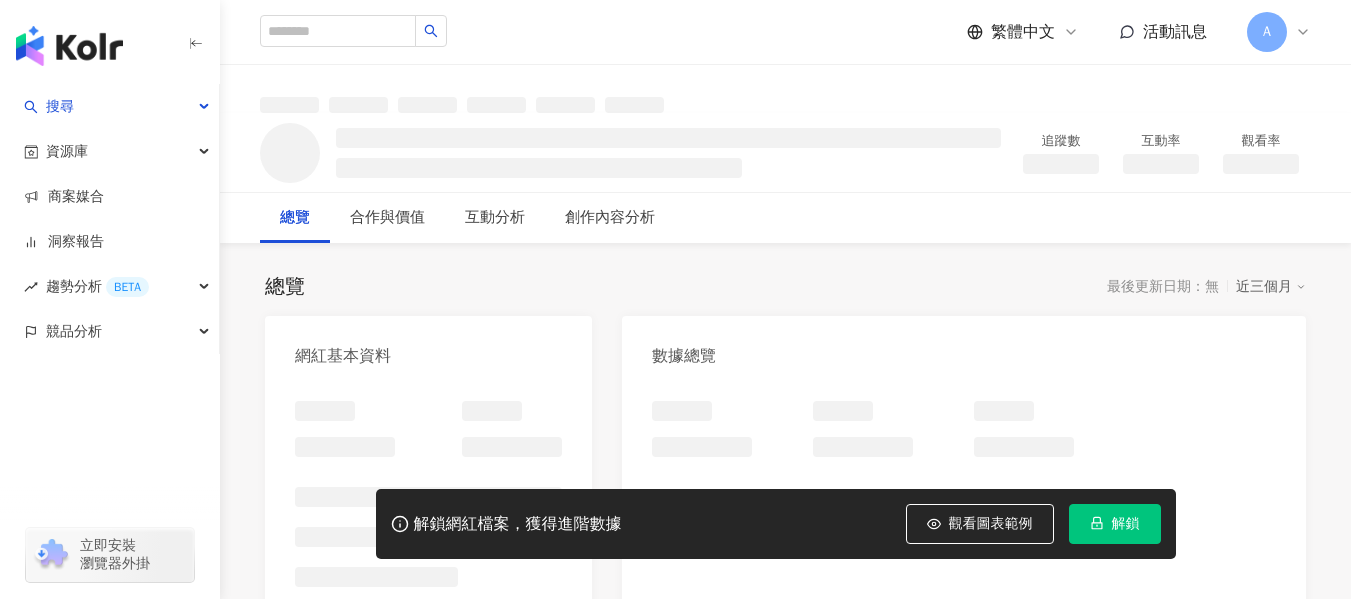 scroll, scrollTop: 0, scrollLeft: 0, axis: both 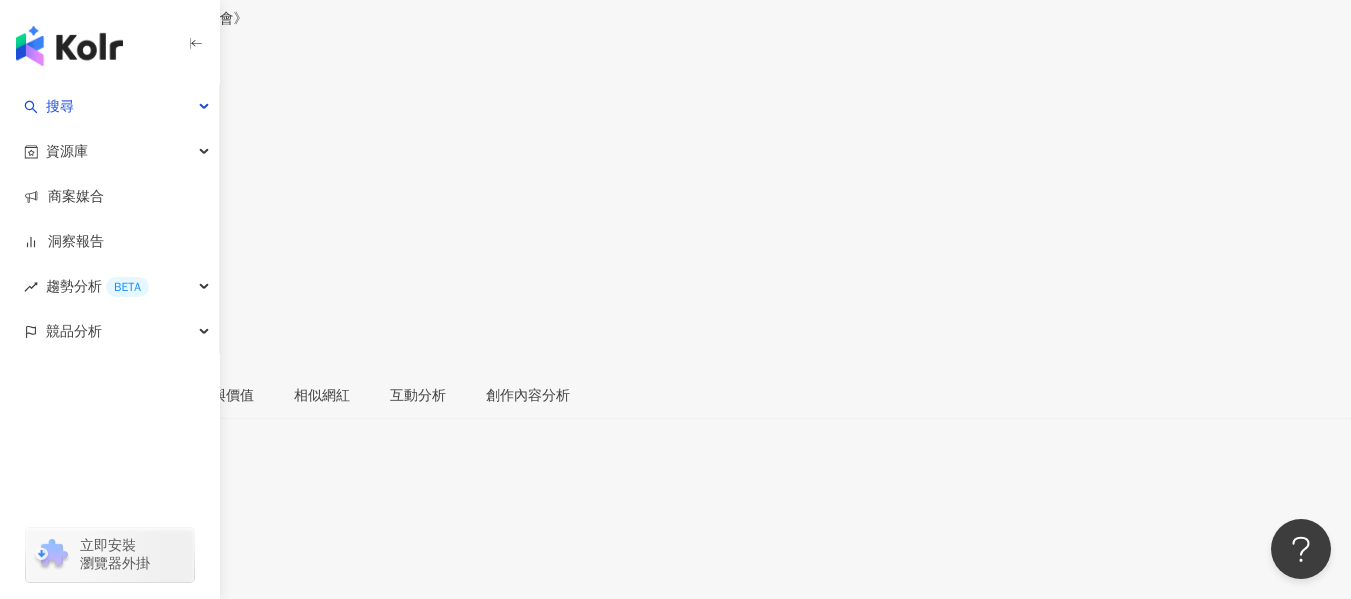 drag, startPoint x: 1000, startPoint y: 221, endPoint x: 652, endPoint y: 348, distance: 370.44974 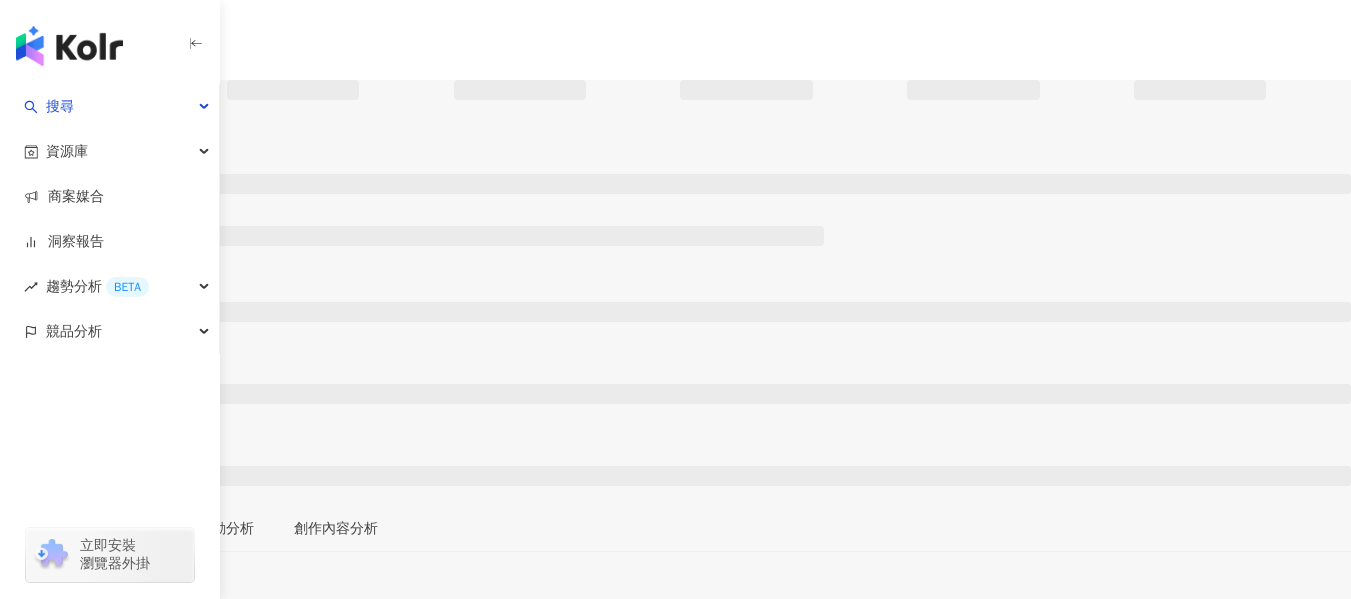 scroll, scrollTop: 0, scrollLeft: 0, axis: both 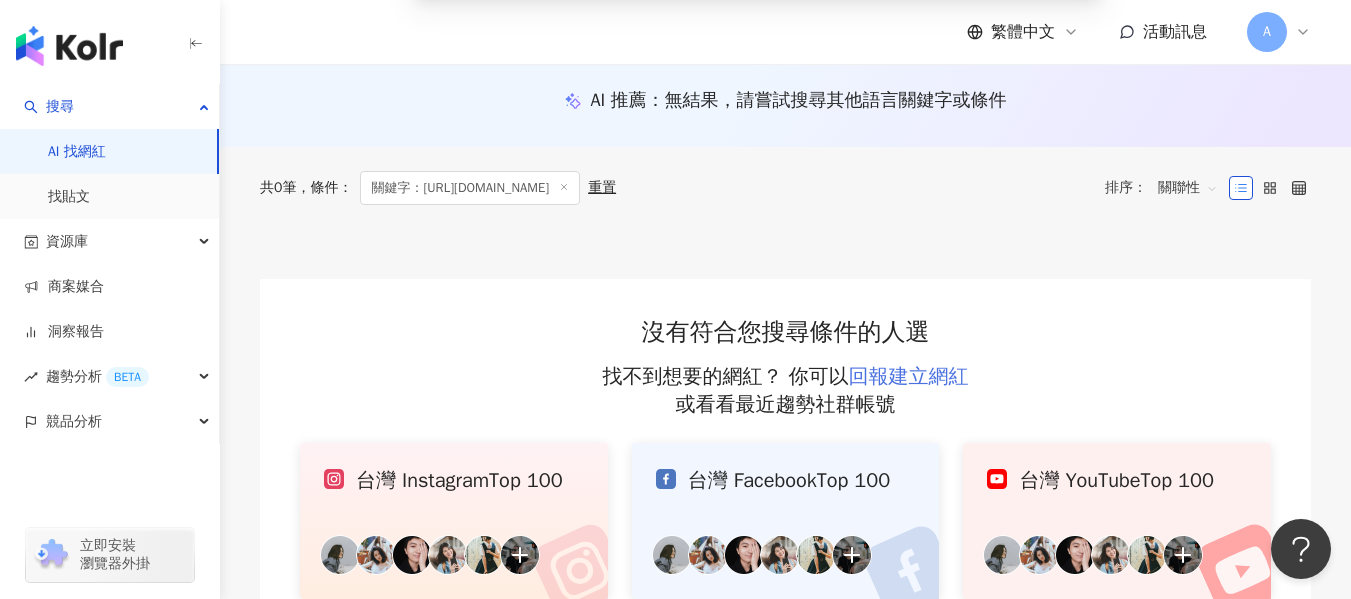 click on "回報建立網紅" at bounding box center (909, 376) 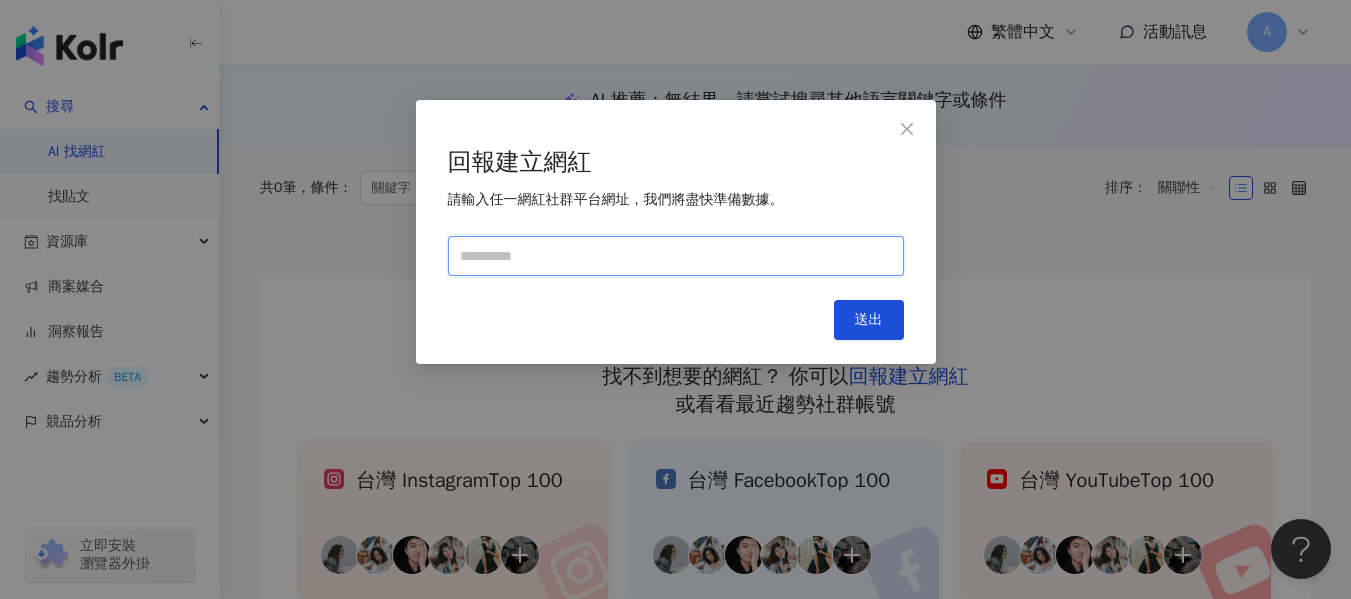click at bounding box center [676, 256] 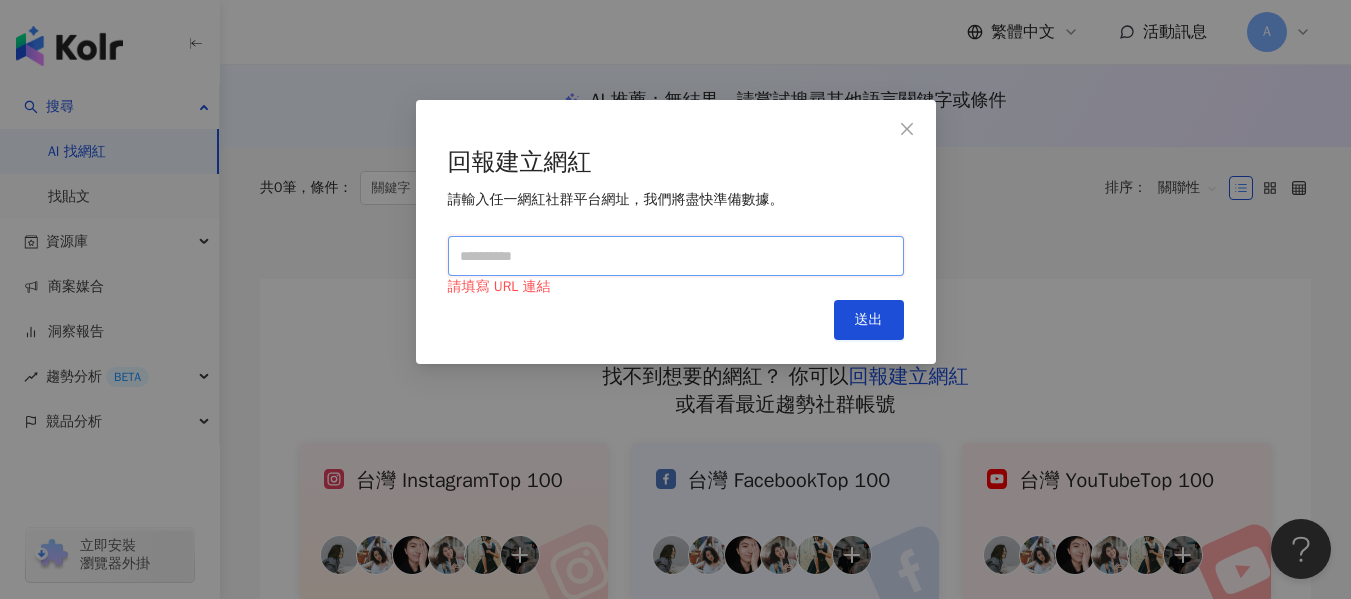 paste on "**********" 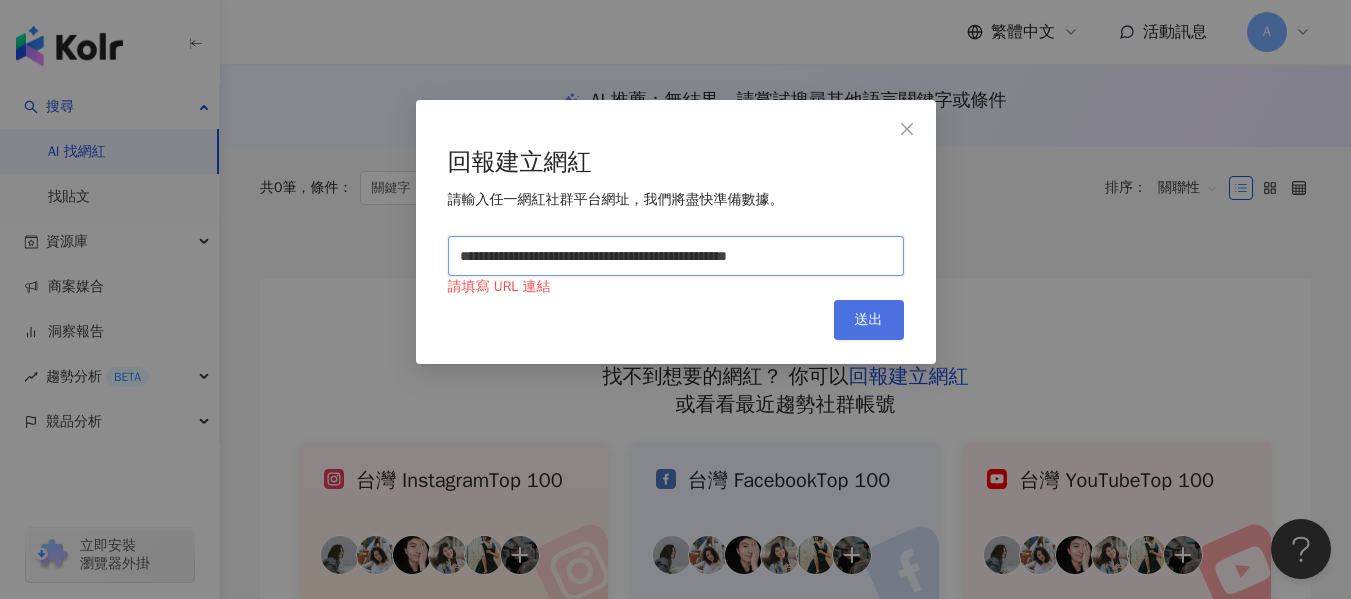 type on "**********" 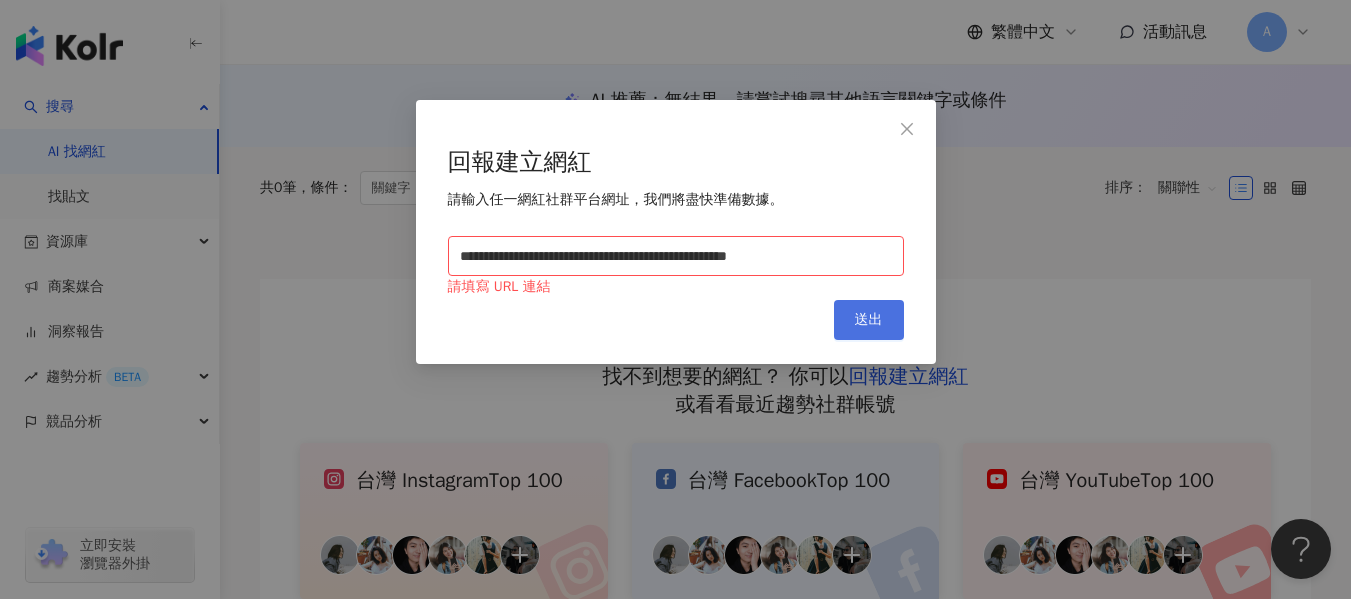 click on "送出" at bounding box center (869, 320) 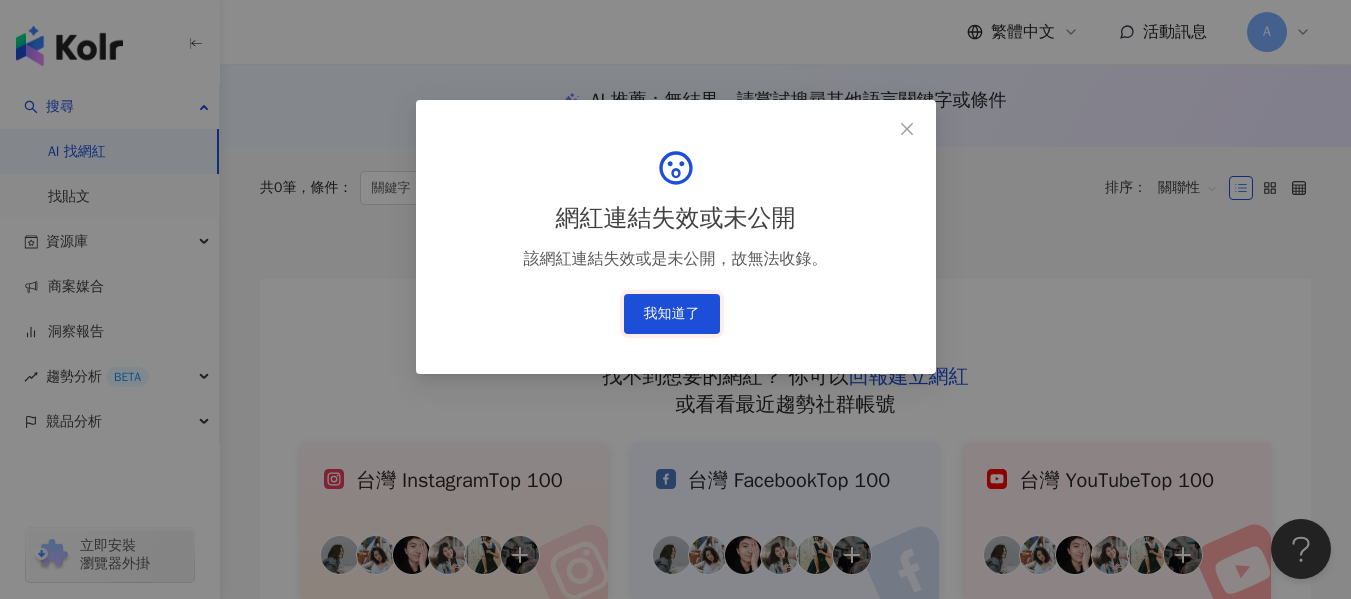 click on "我知道了" at bounding box center (672, 314) 